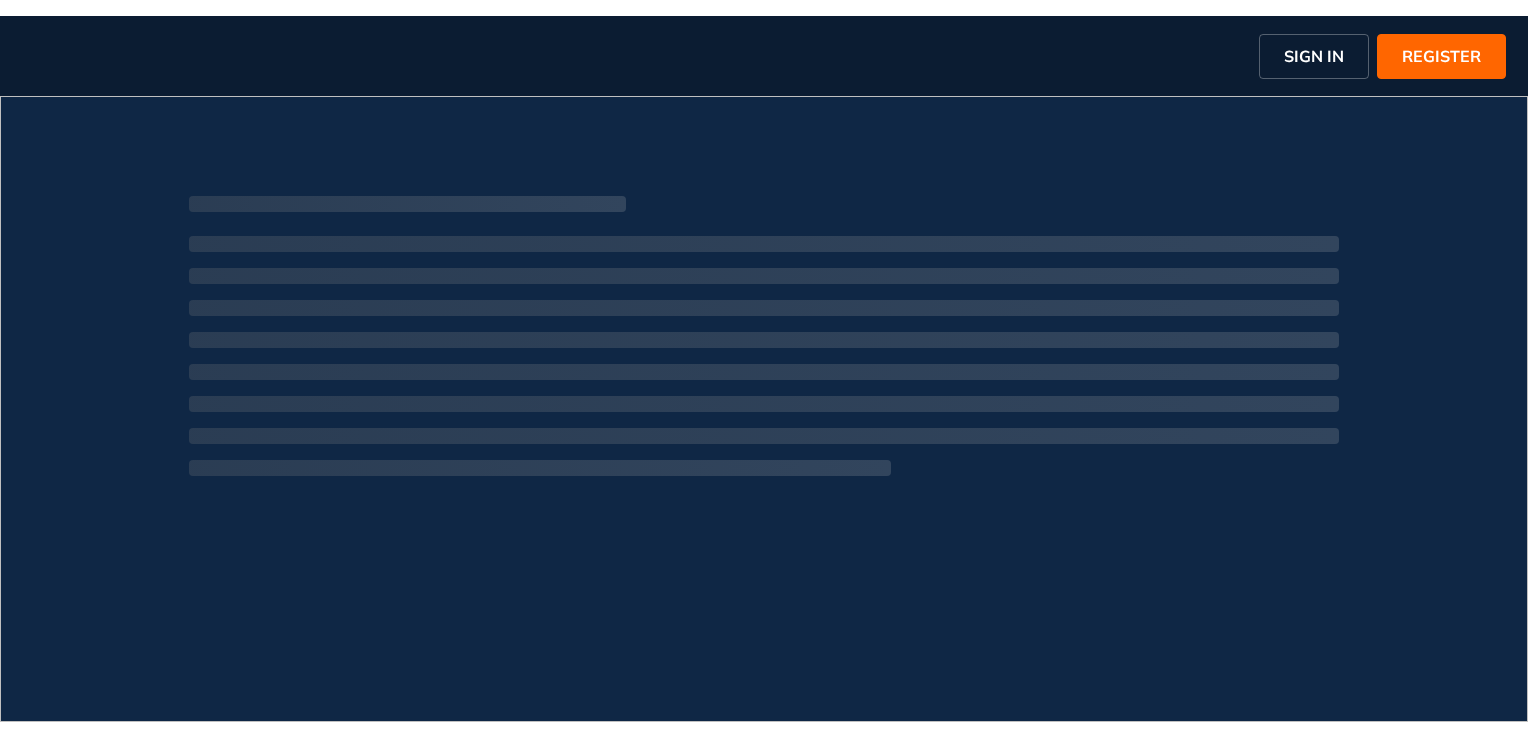 scroll, scrollTop: 0, scrollLeft: 0, axis: both 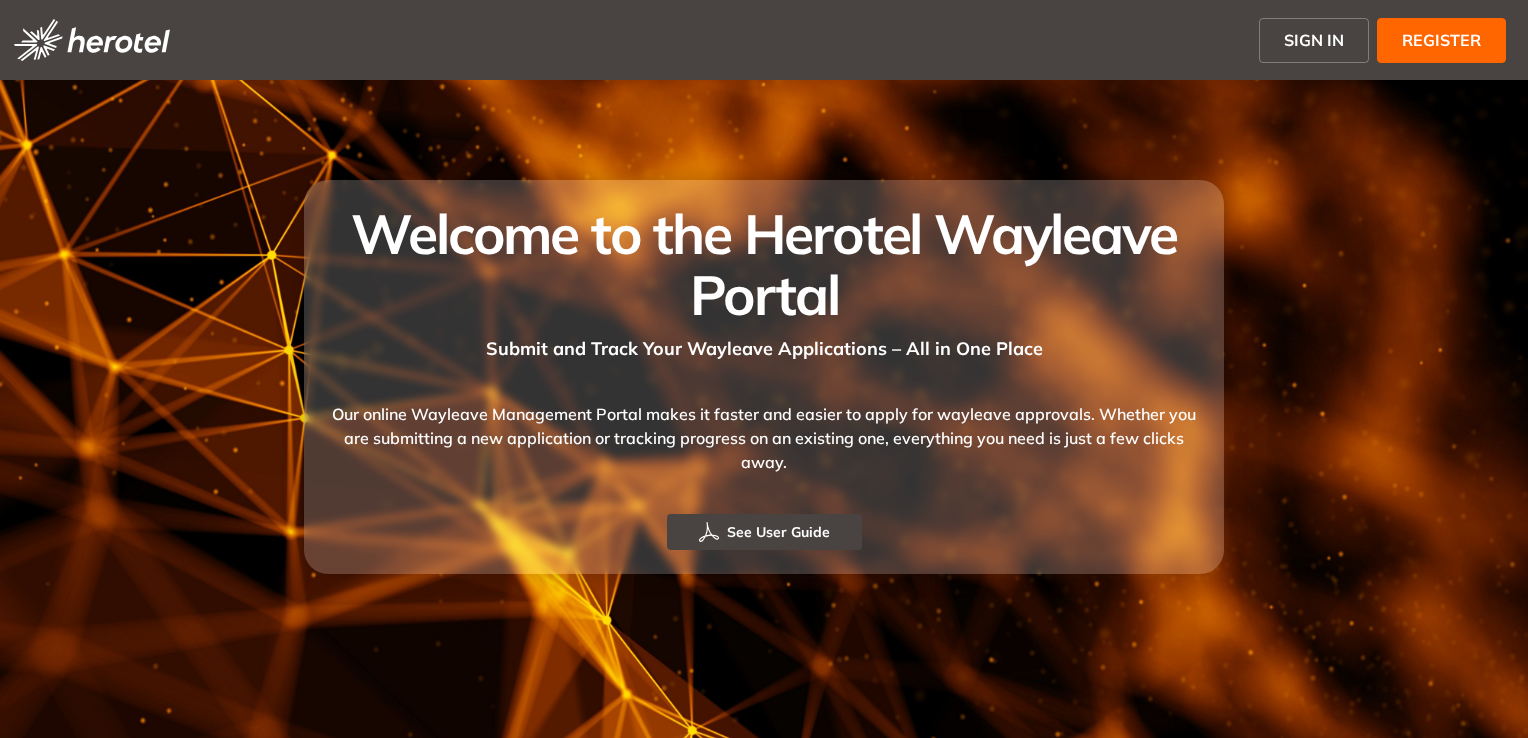 click on "SIGN IN" at bounding box center (1314, 40) 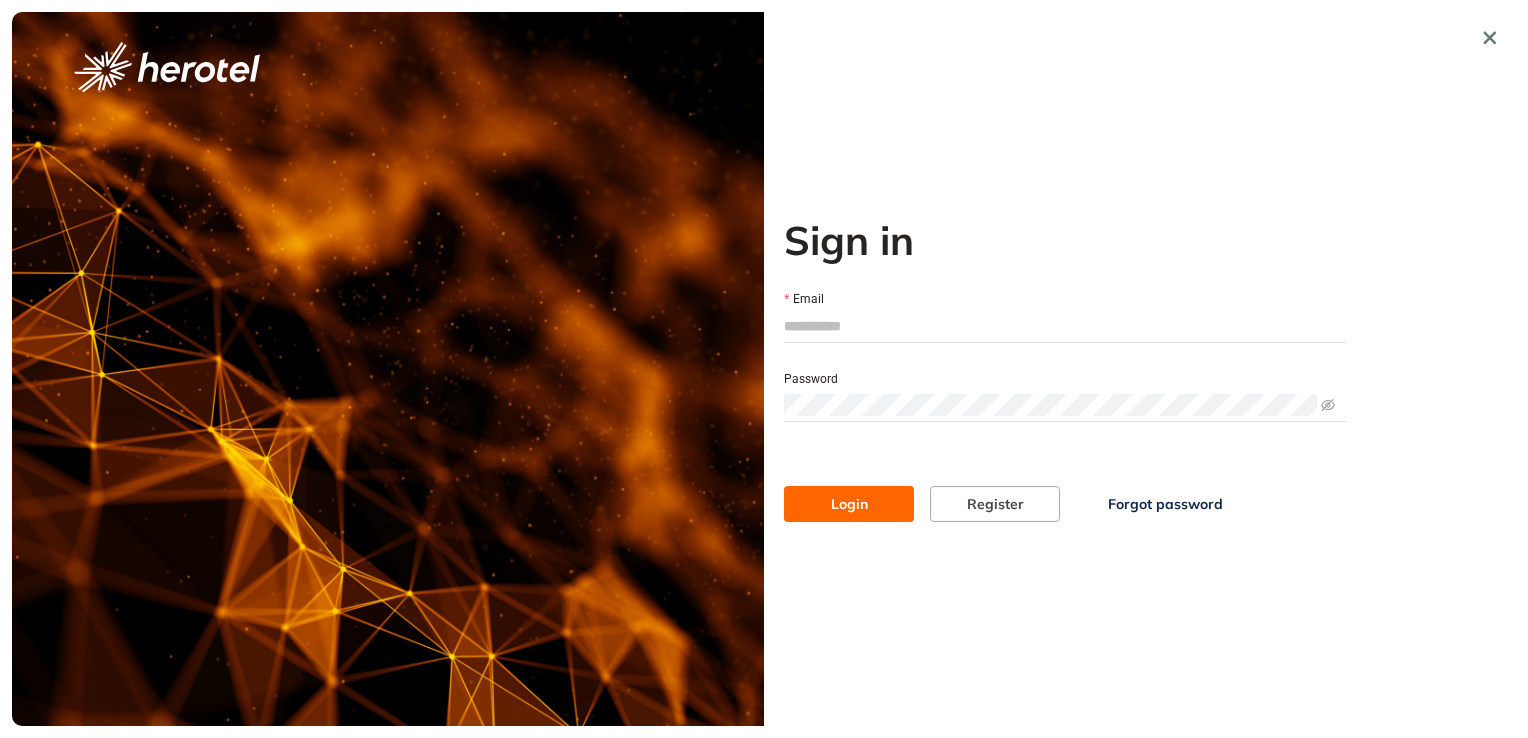 click on "Email" at bounding box center (1065, 326) 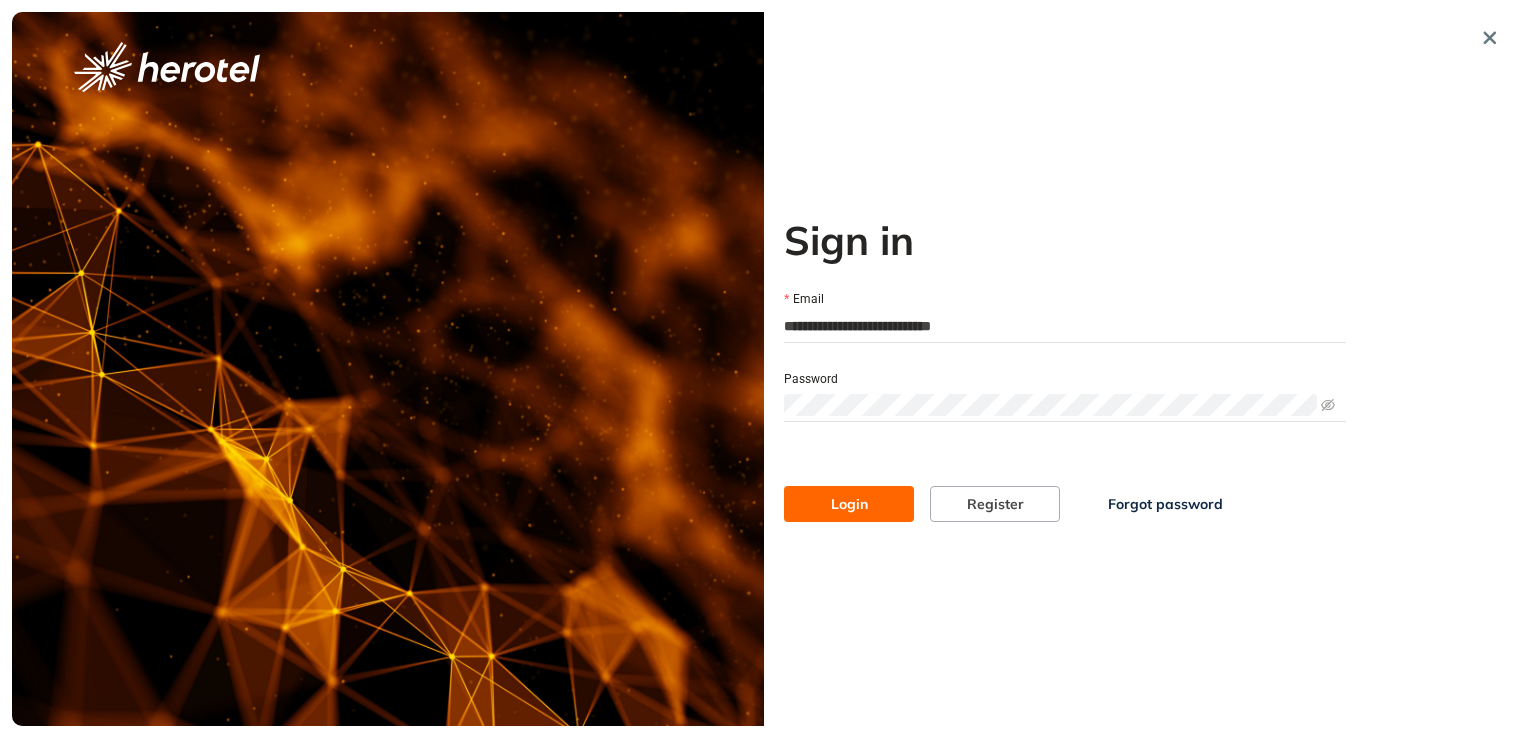 click on "Login" at bounding box center [849, 504] 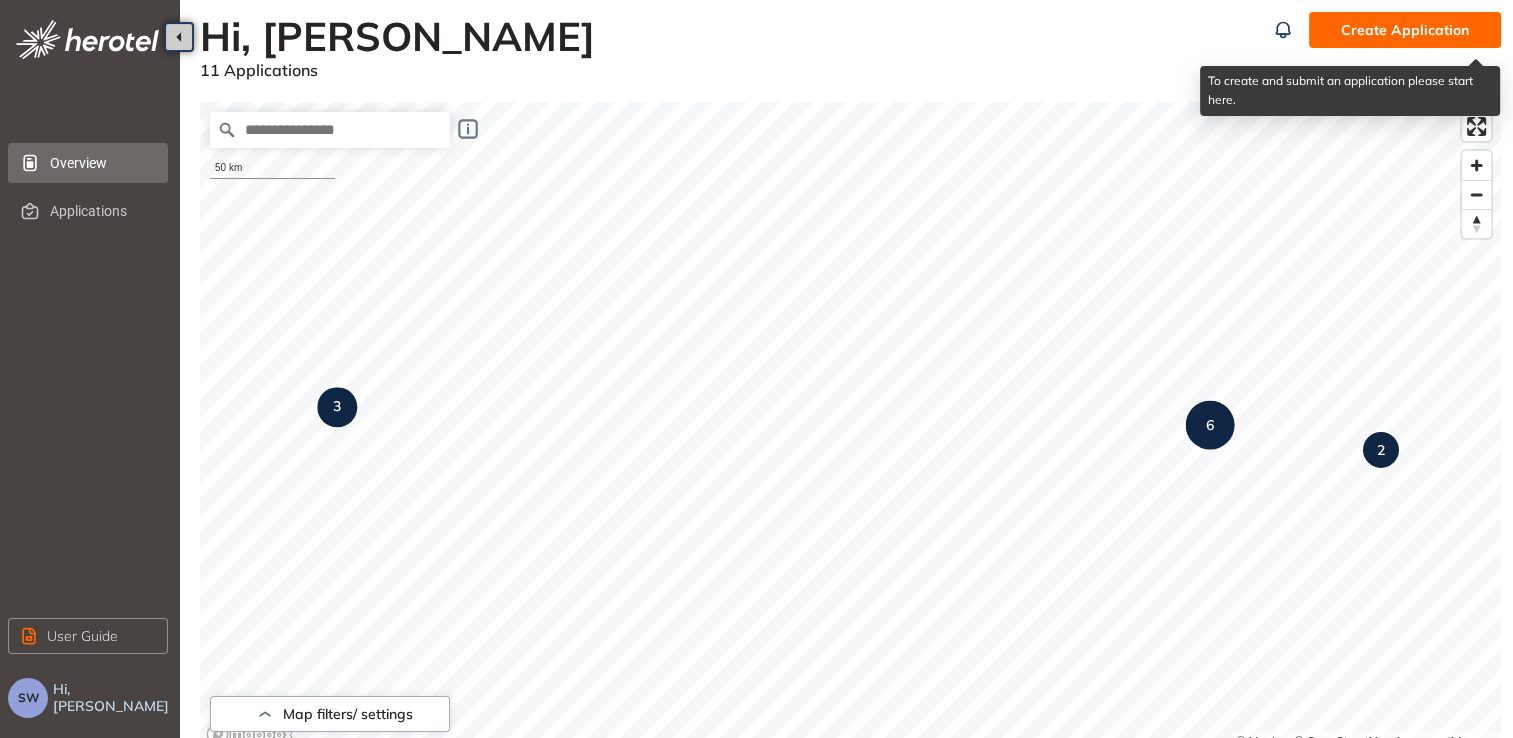 click on "Create Application" at bounding box center (1405, 30) 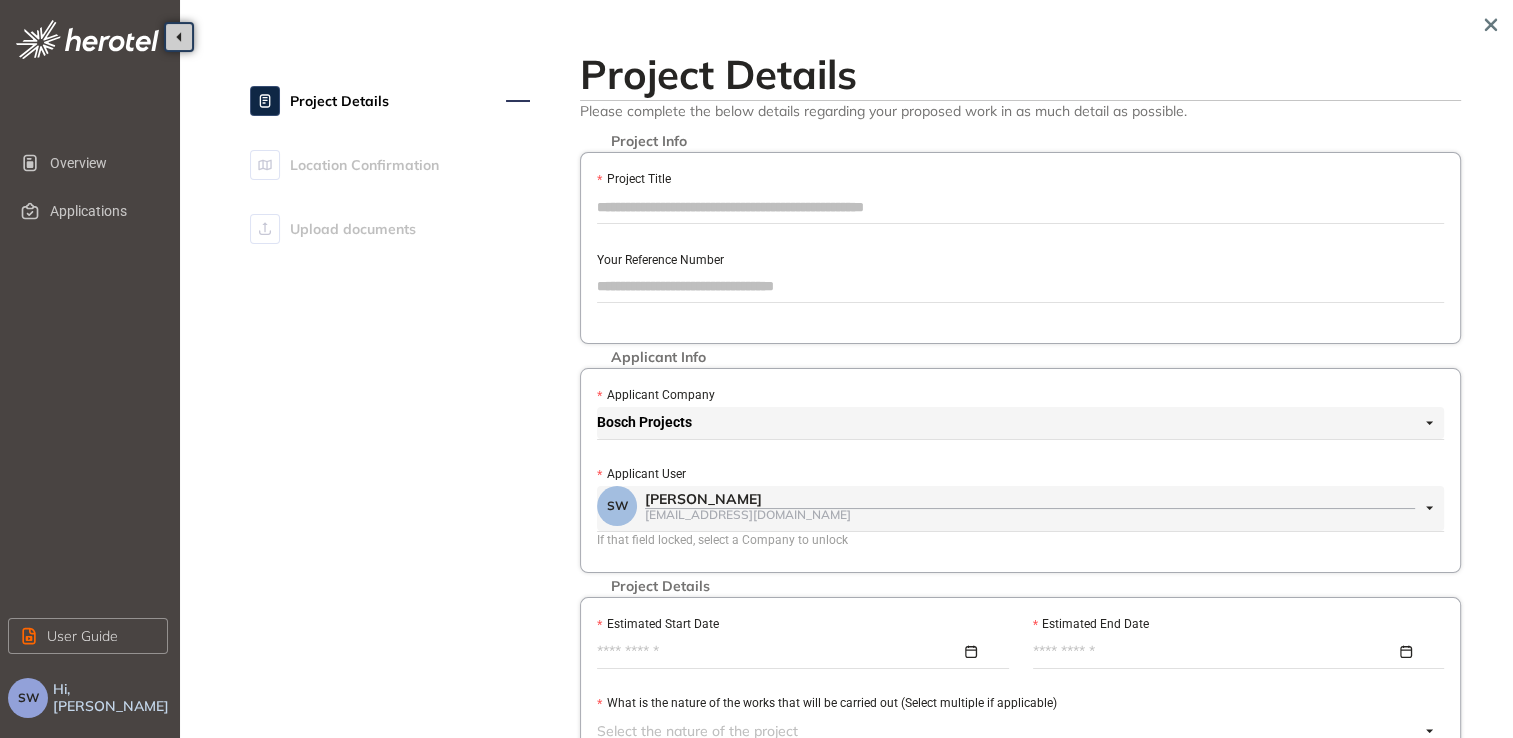 click on "Project Title" at bounding box center (1020, 207) 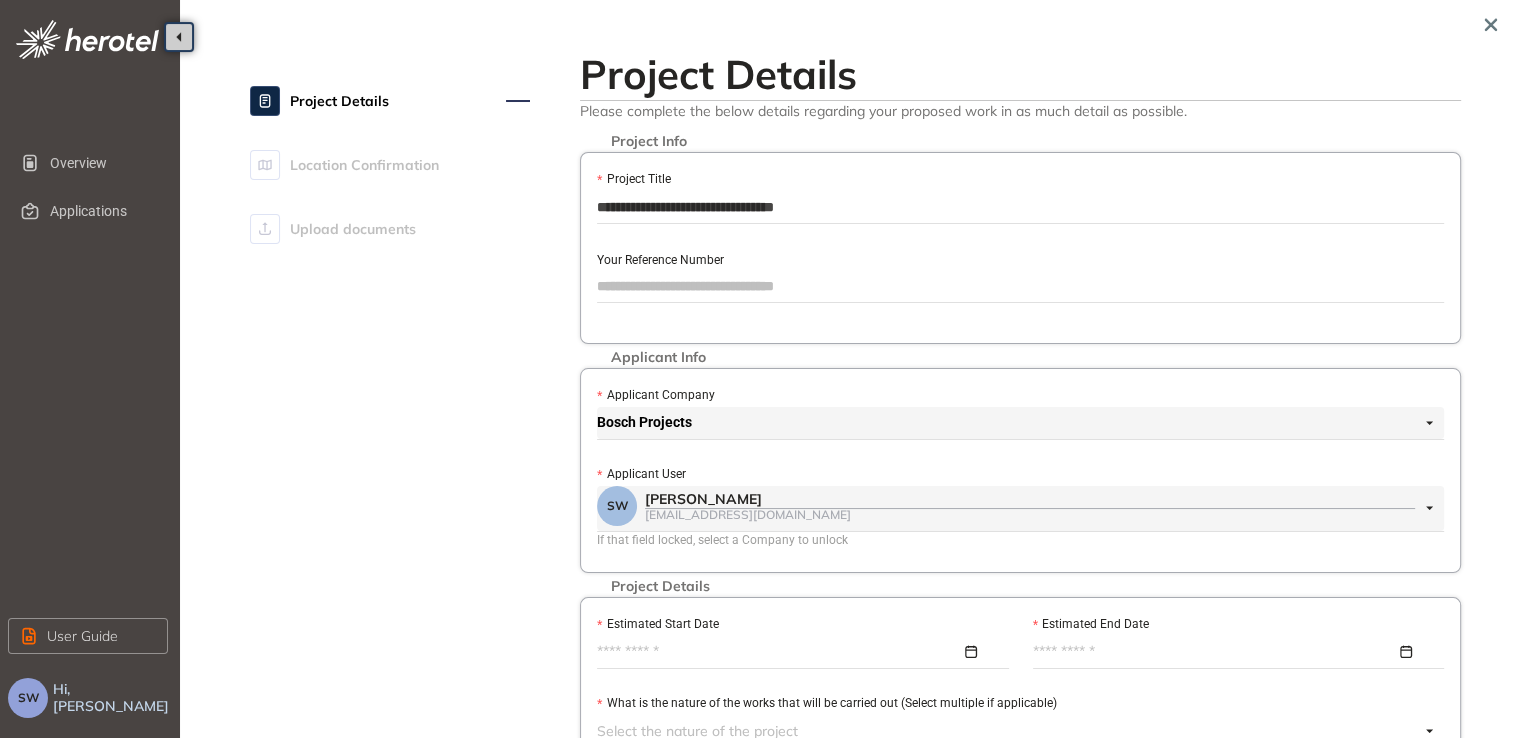 drag, startPoint x: 861, startPoint y: 210, endPoint x: 596, endPoint y: 219, distance: 265.15277 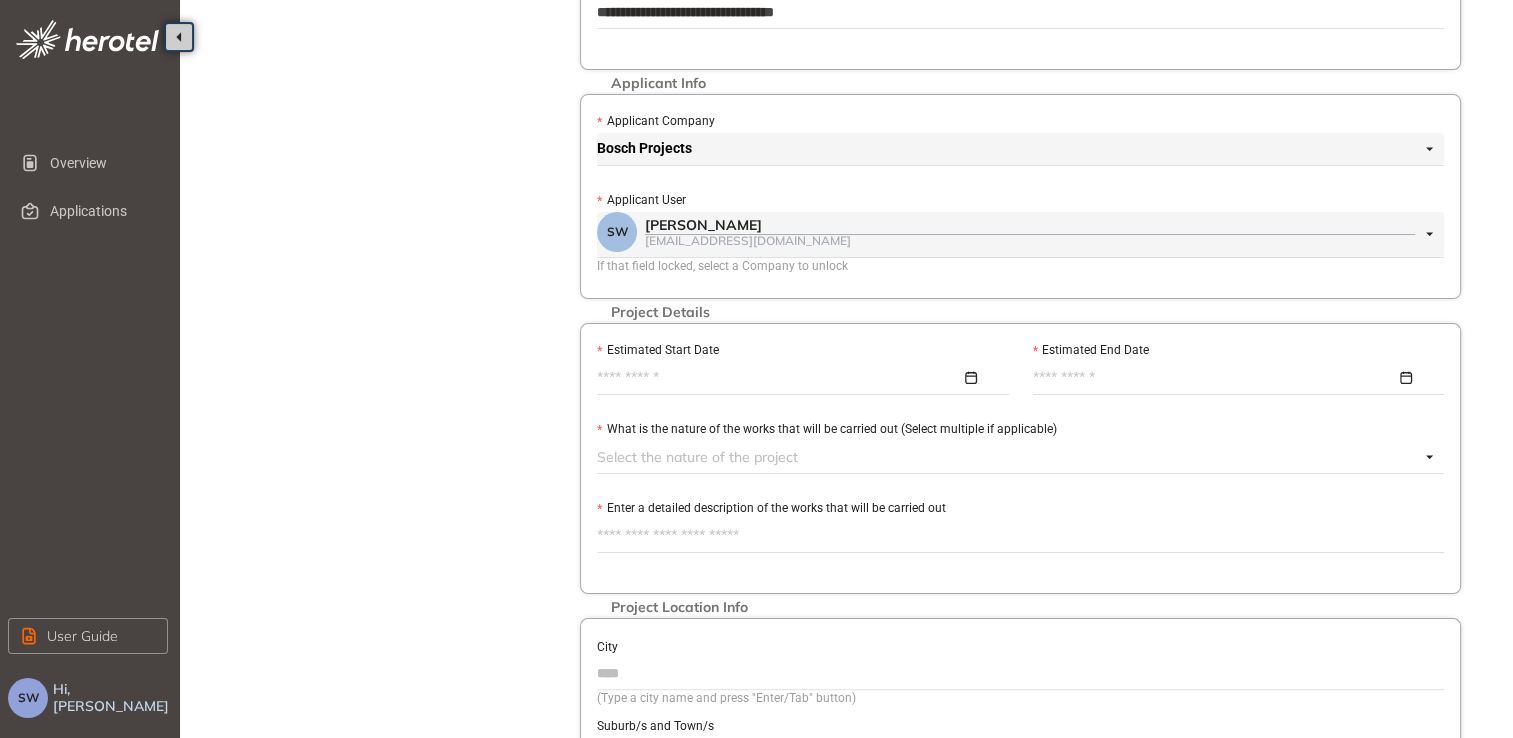 scroll, scrollTop: 400, scrollLeft: 0, axis: vertical 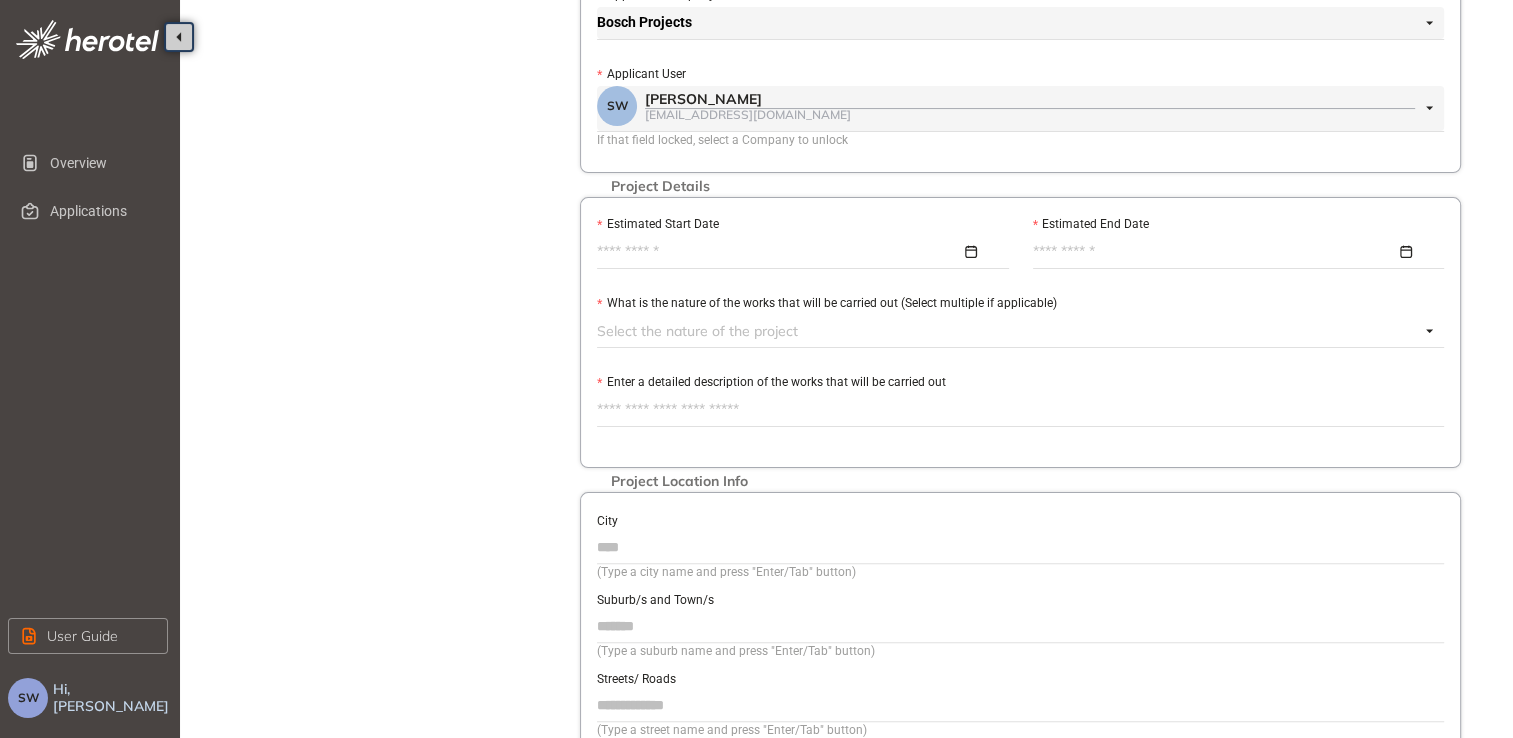 type on "**********" 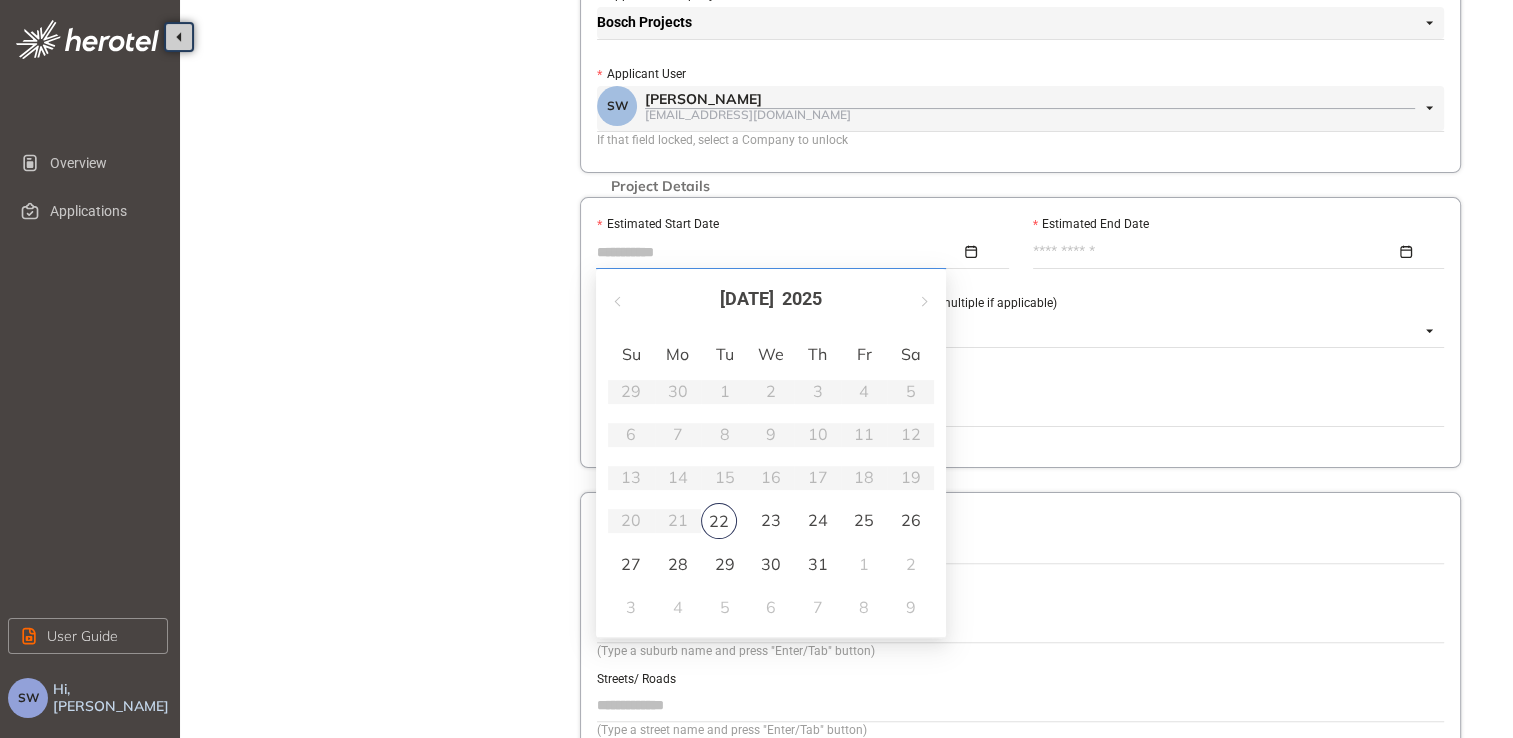 type on "**********" 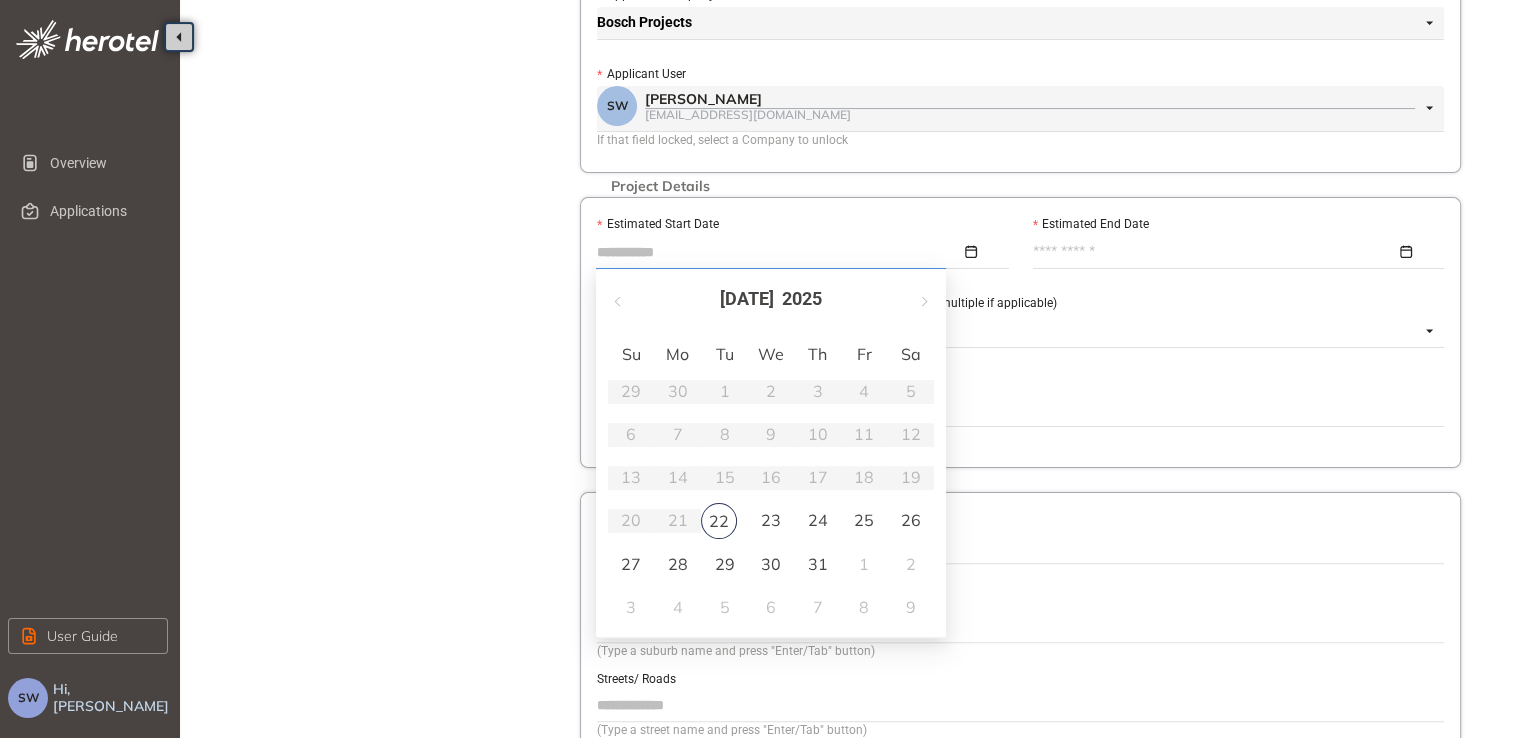 click on "1" at bounding box center [864, 564] 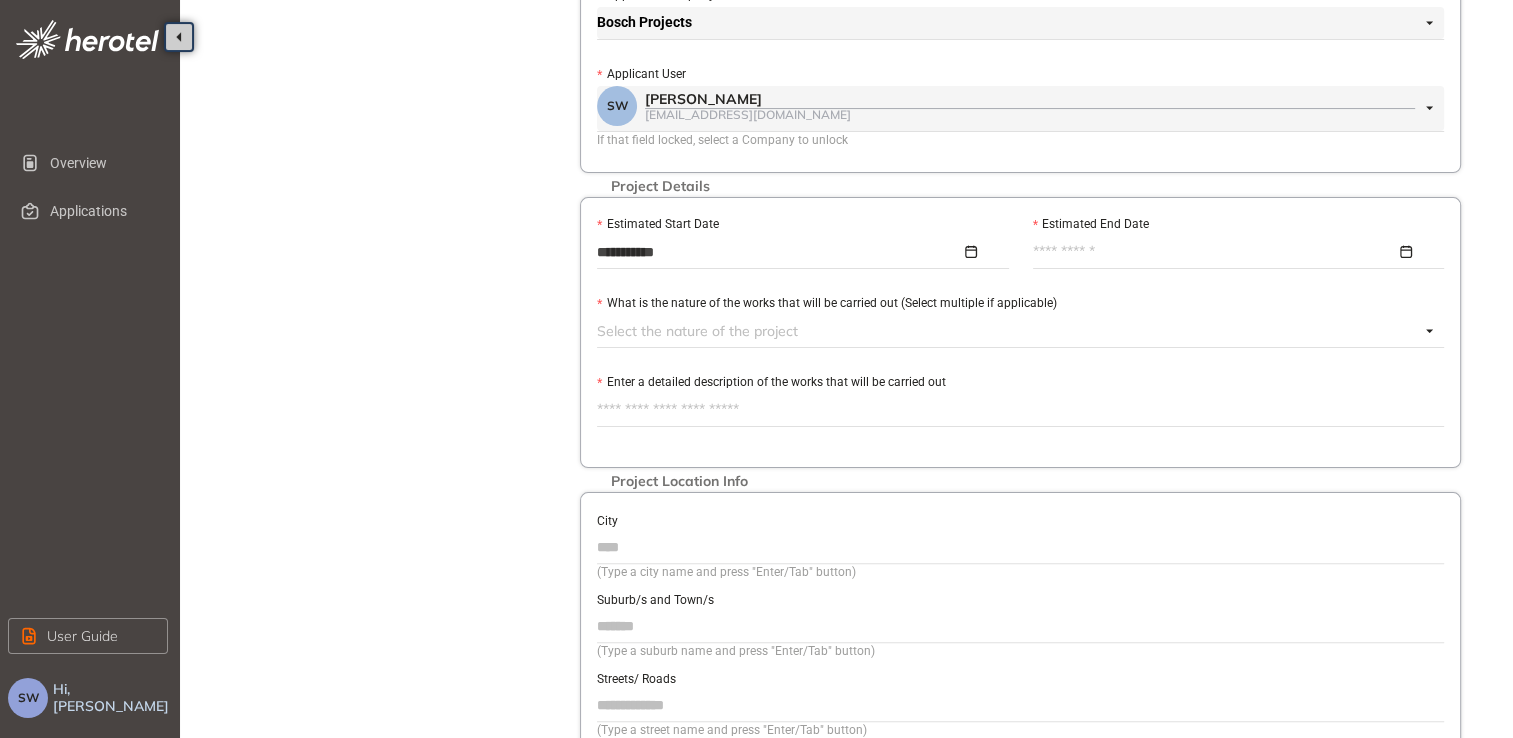 click at bounding box center [1233, 252] 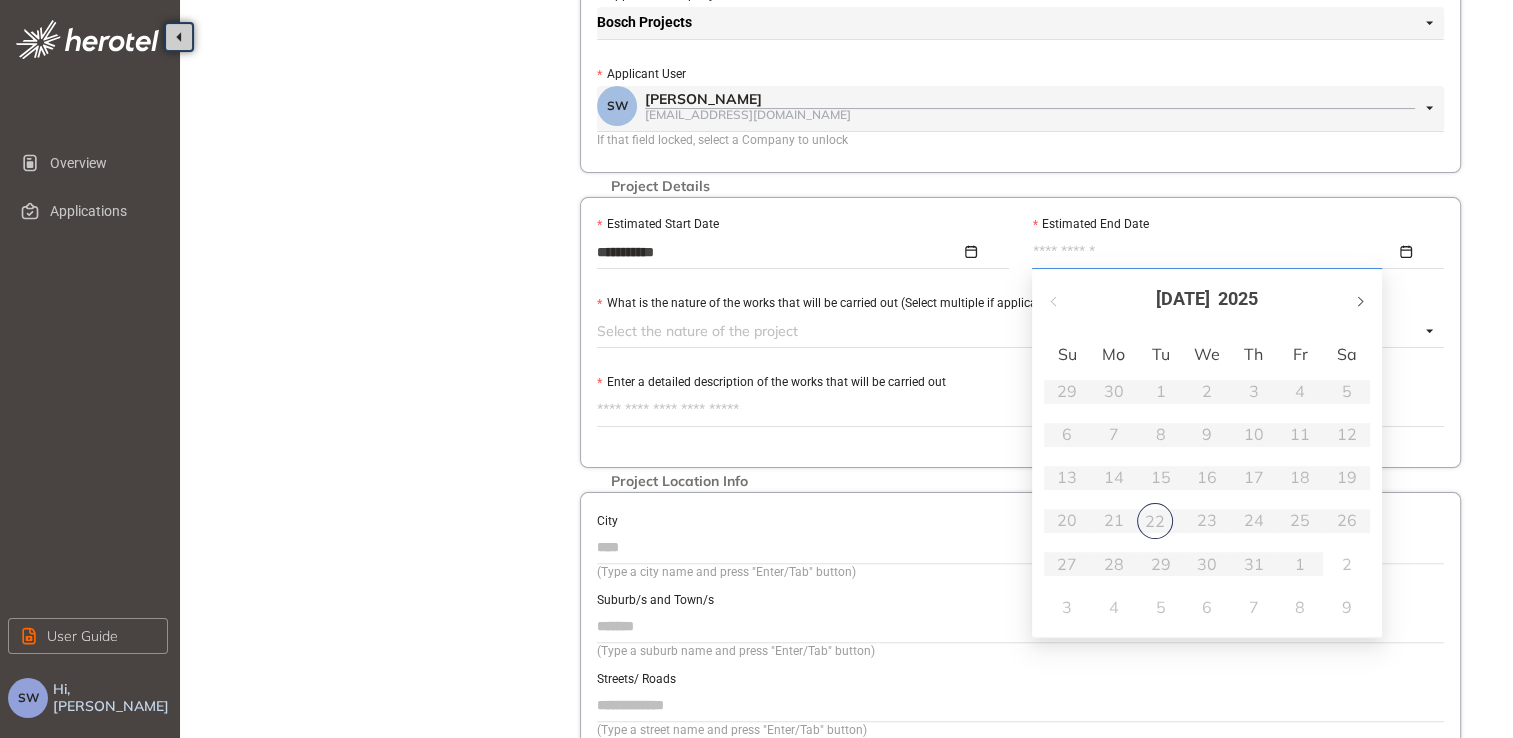click at bounding box center (1359, 299) 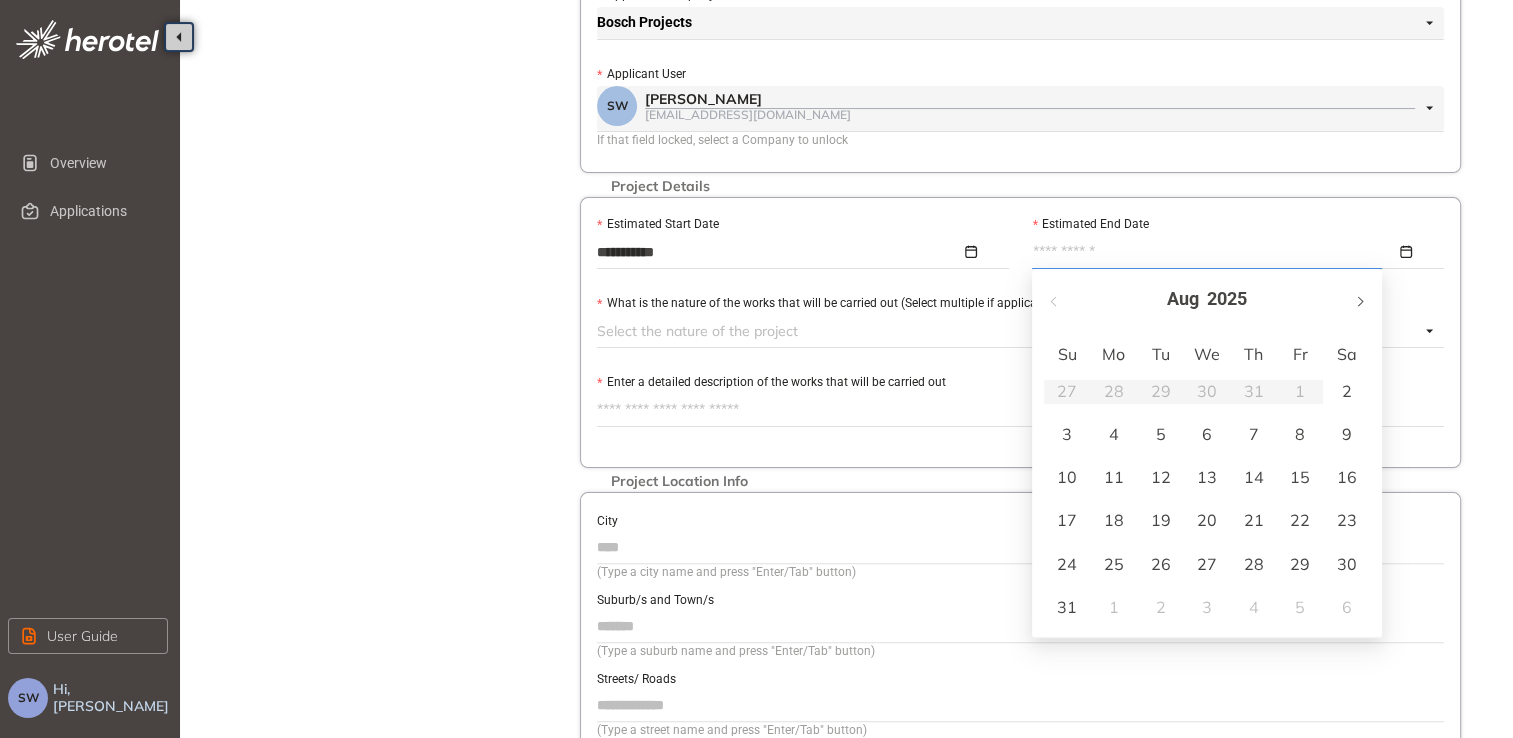 click at bounding box center [1359, 299] 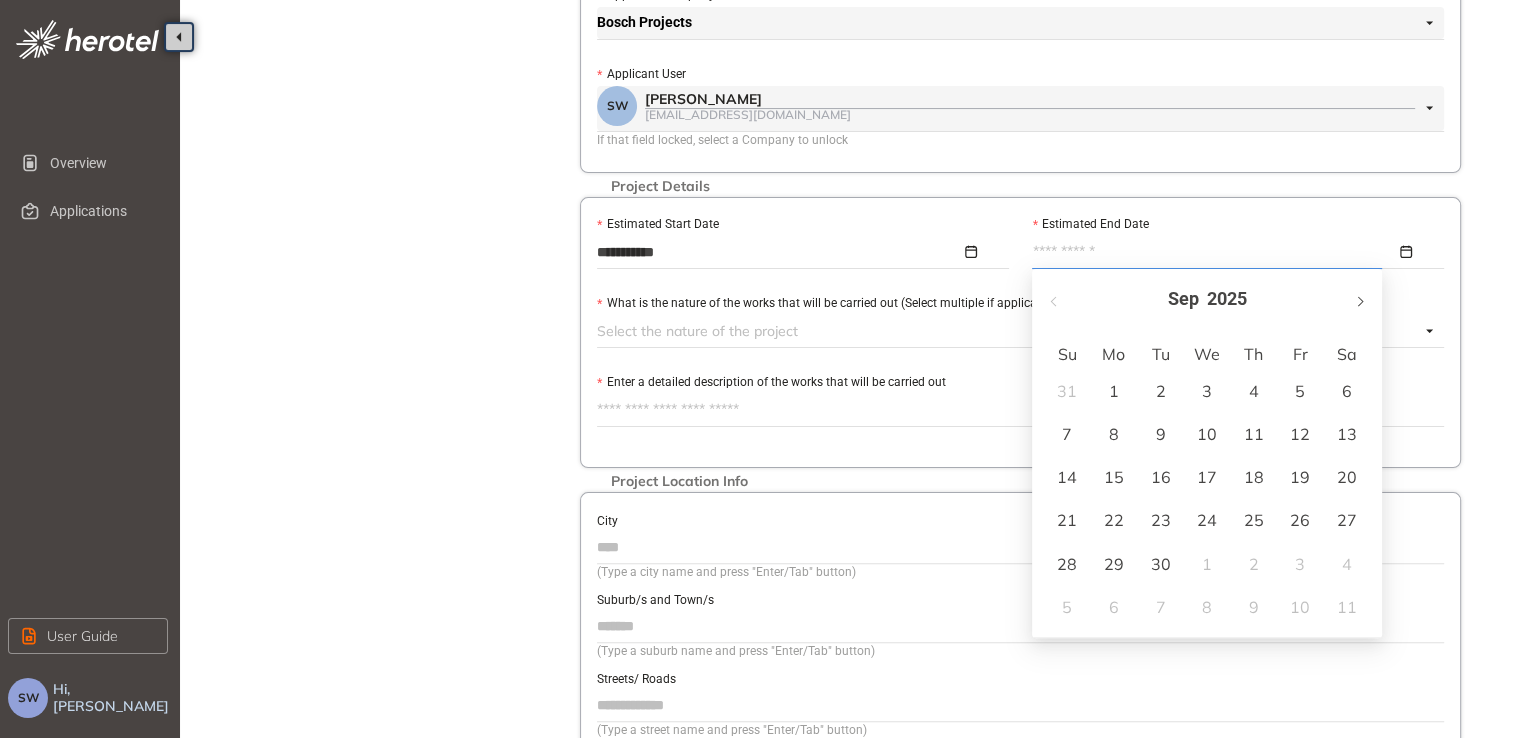 click at bounding box center (1359, 299) 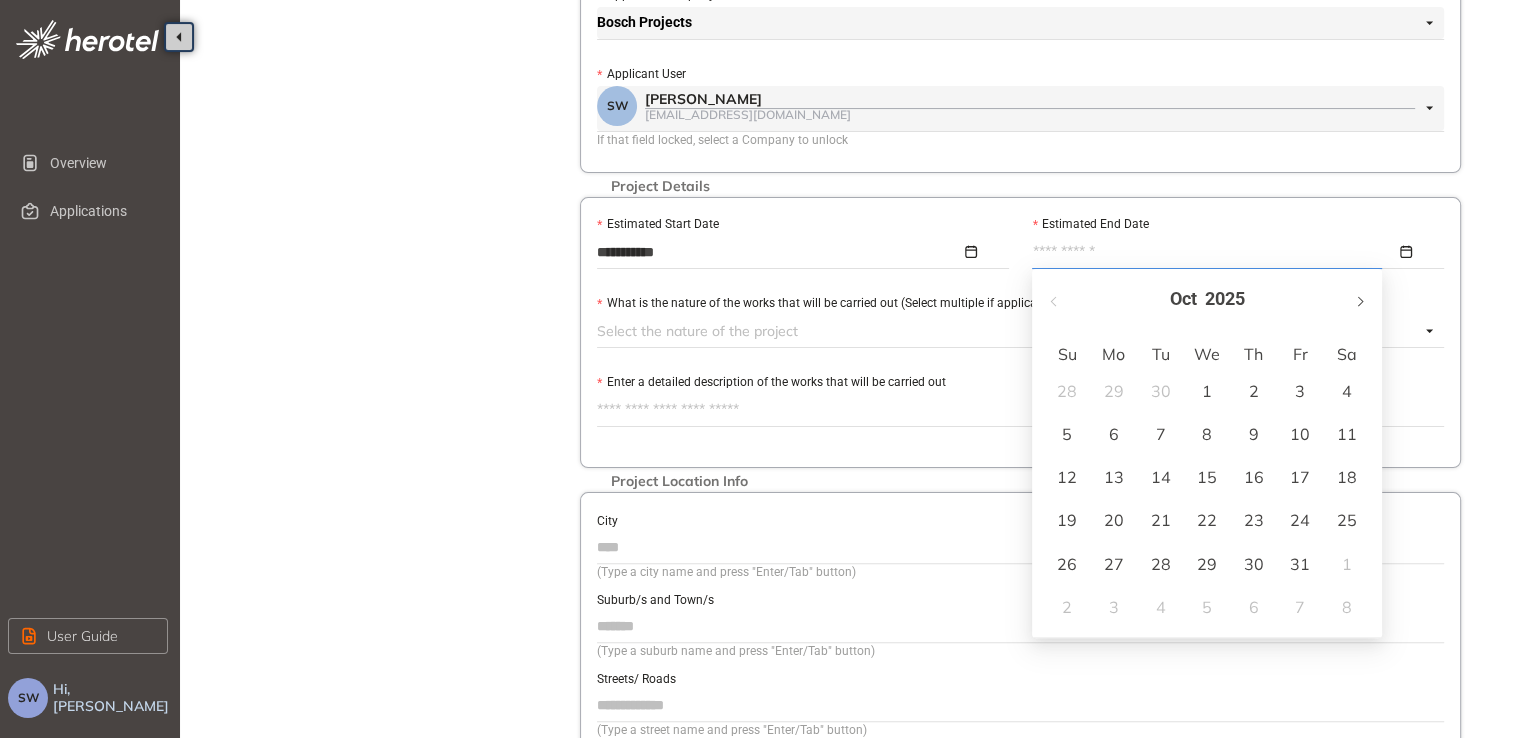 click at bounding box center (1359, 299) 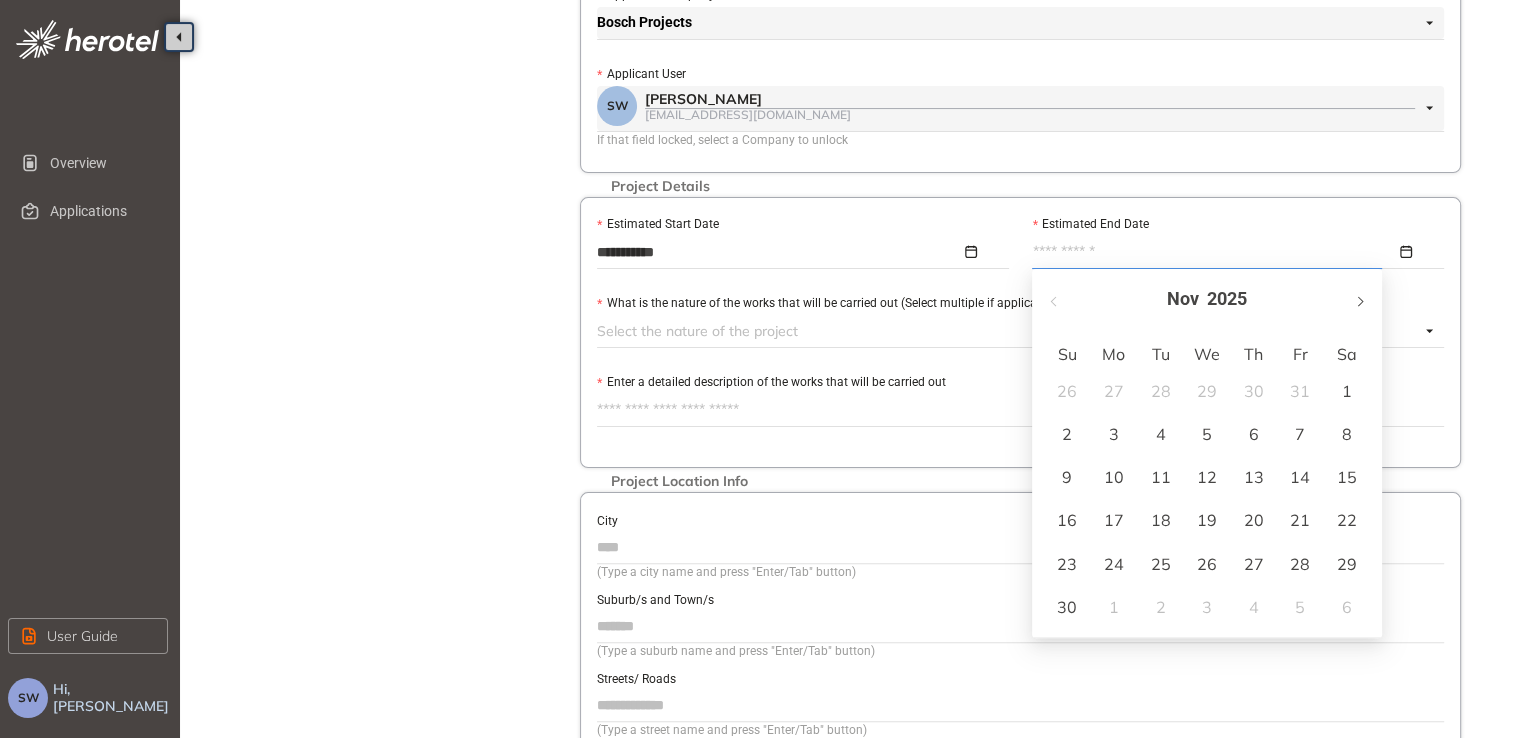 click at bounding box center (1359, 299) 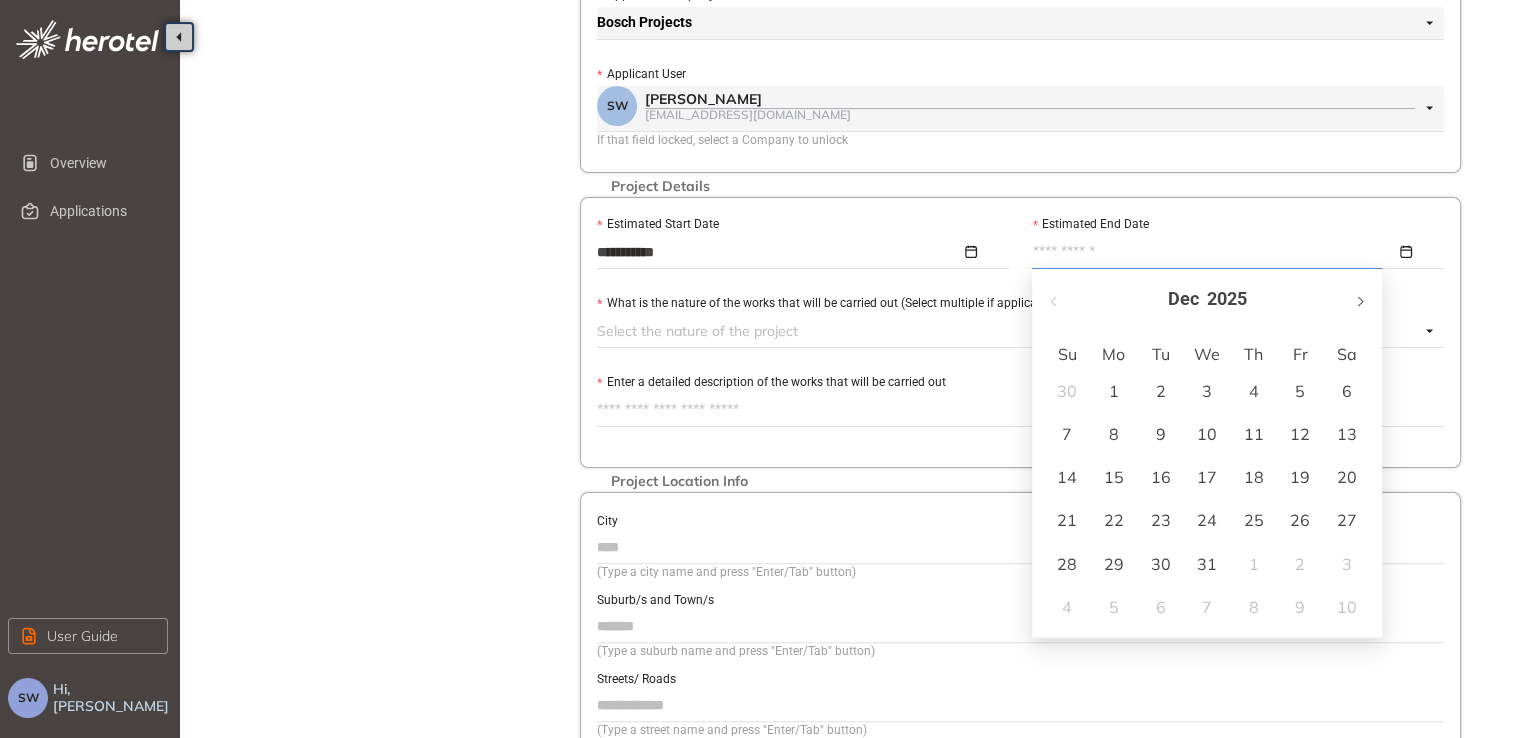 click at bounding box center (1359, 299) 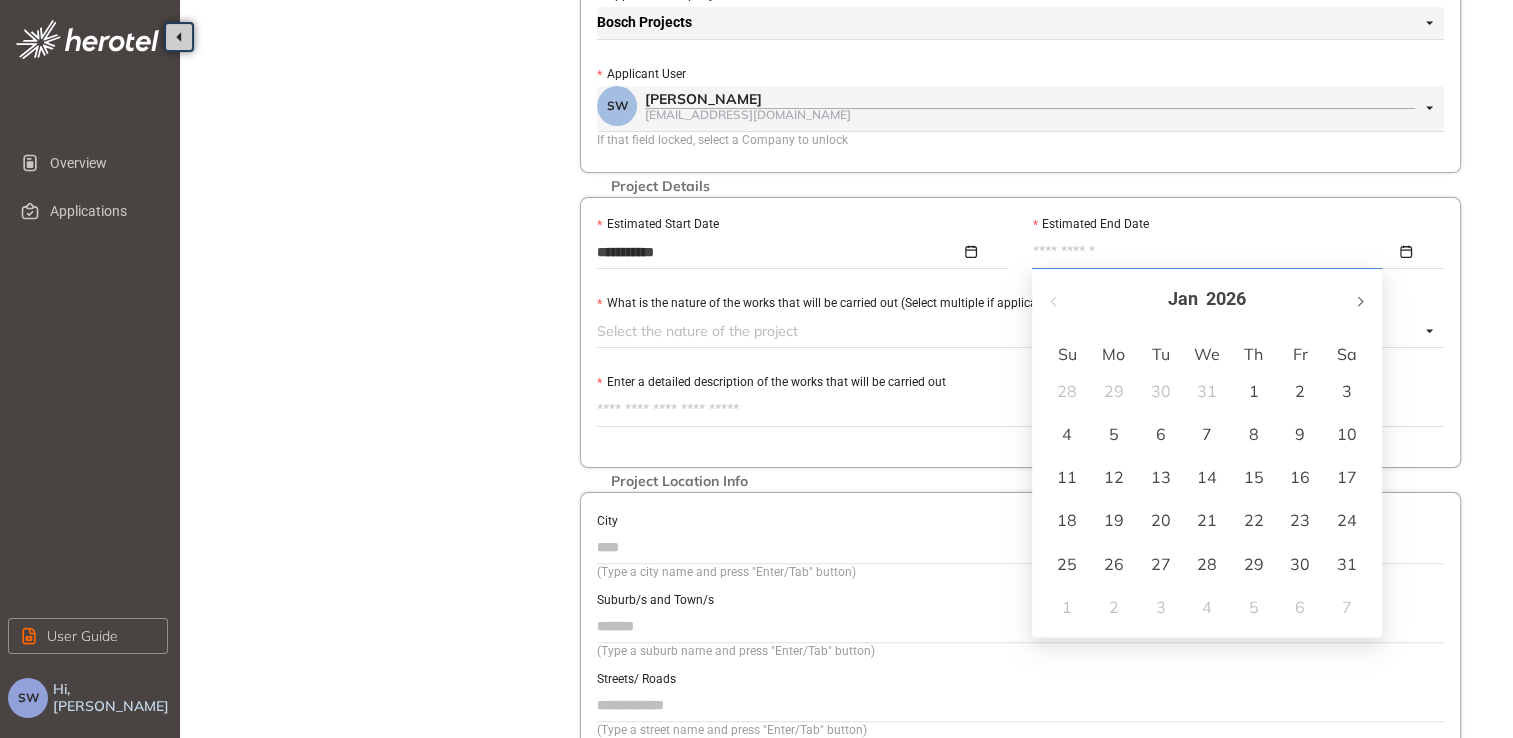 click at bounding box center (1359, 299) 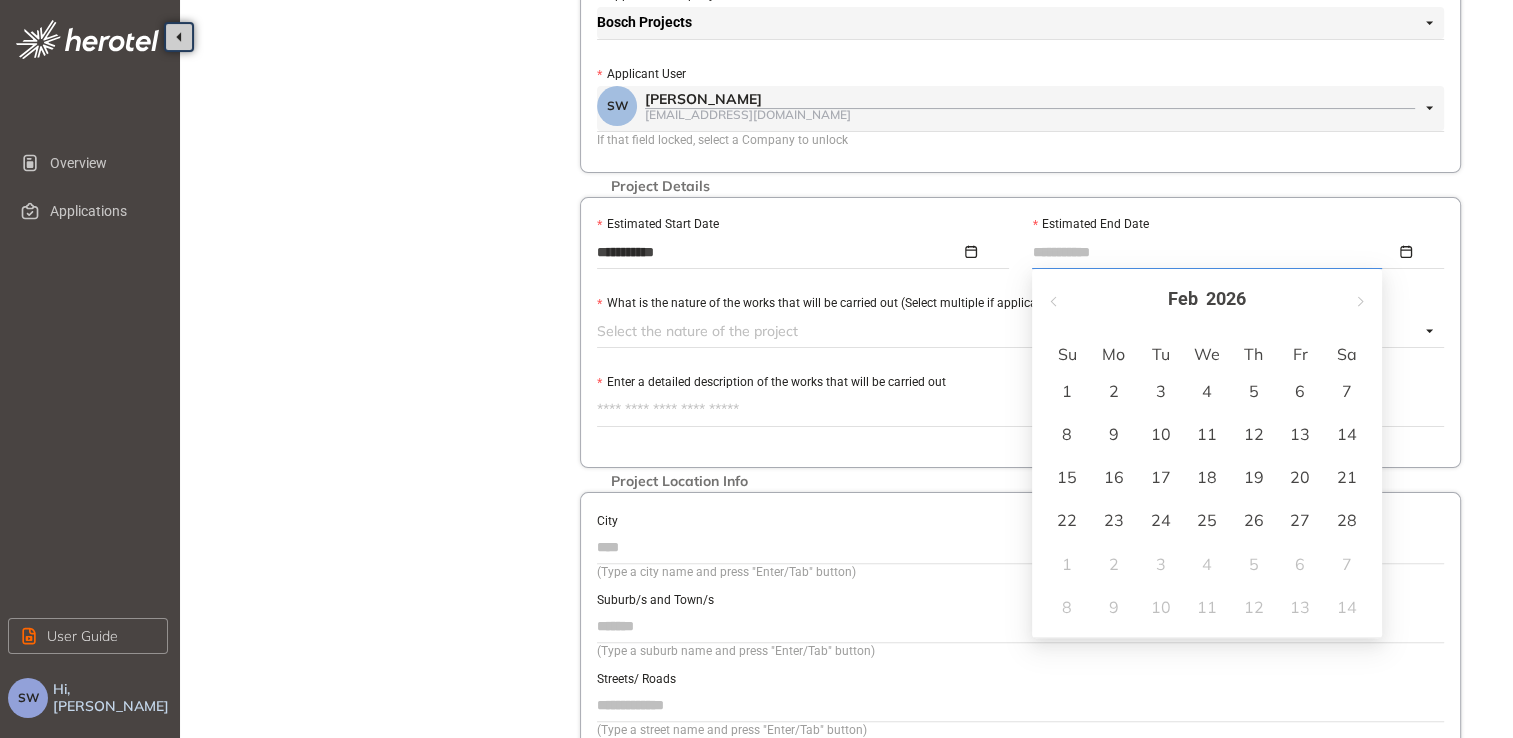 type on "**********" 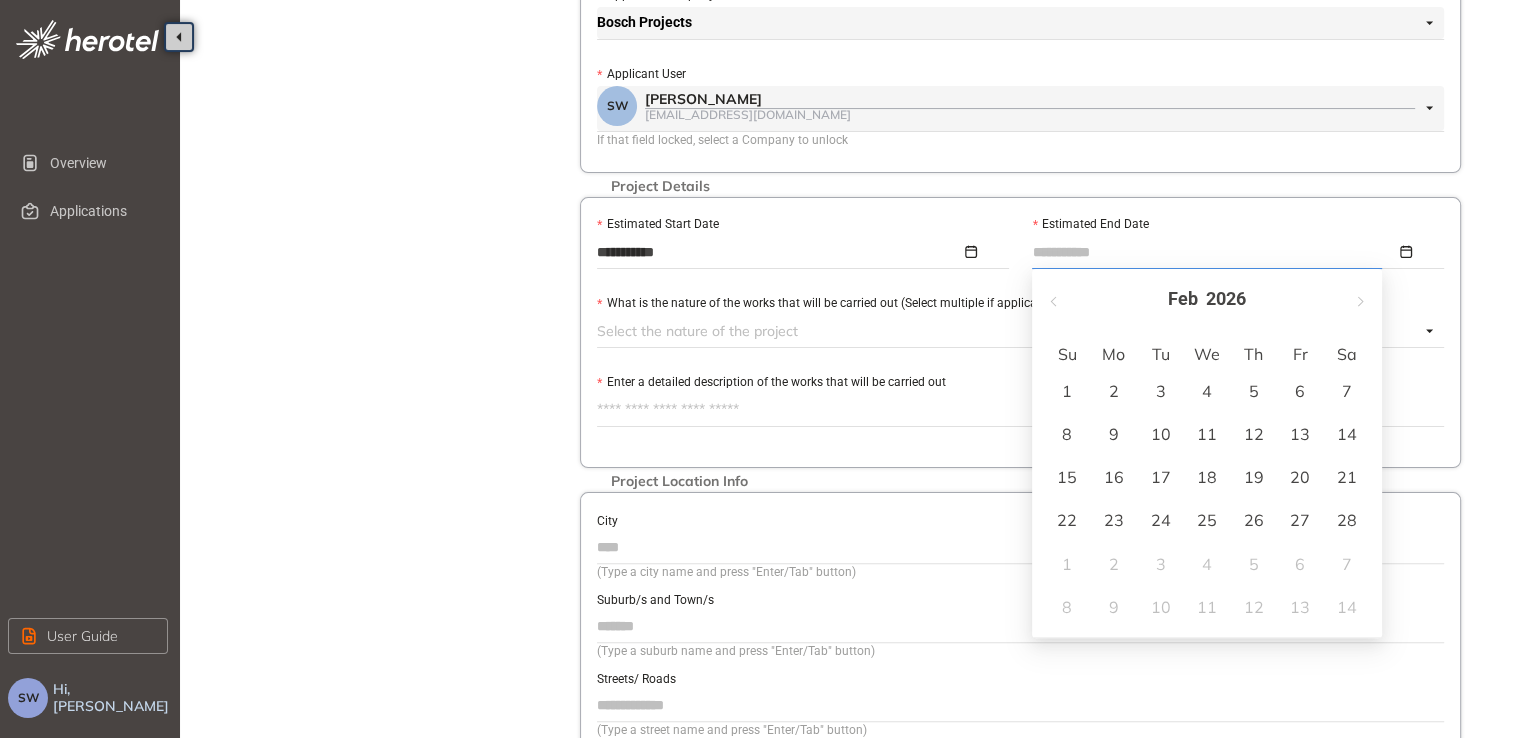 click on "2" at bounding box center (1114, 391) 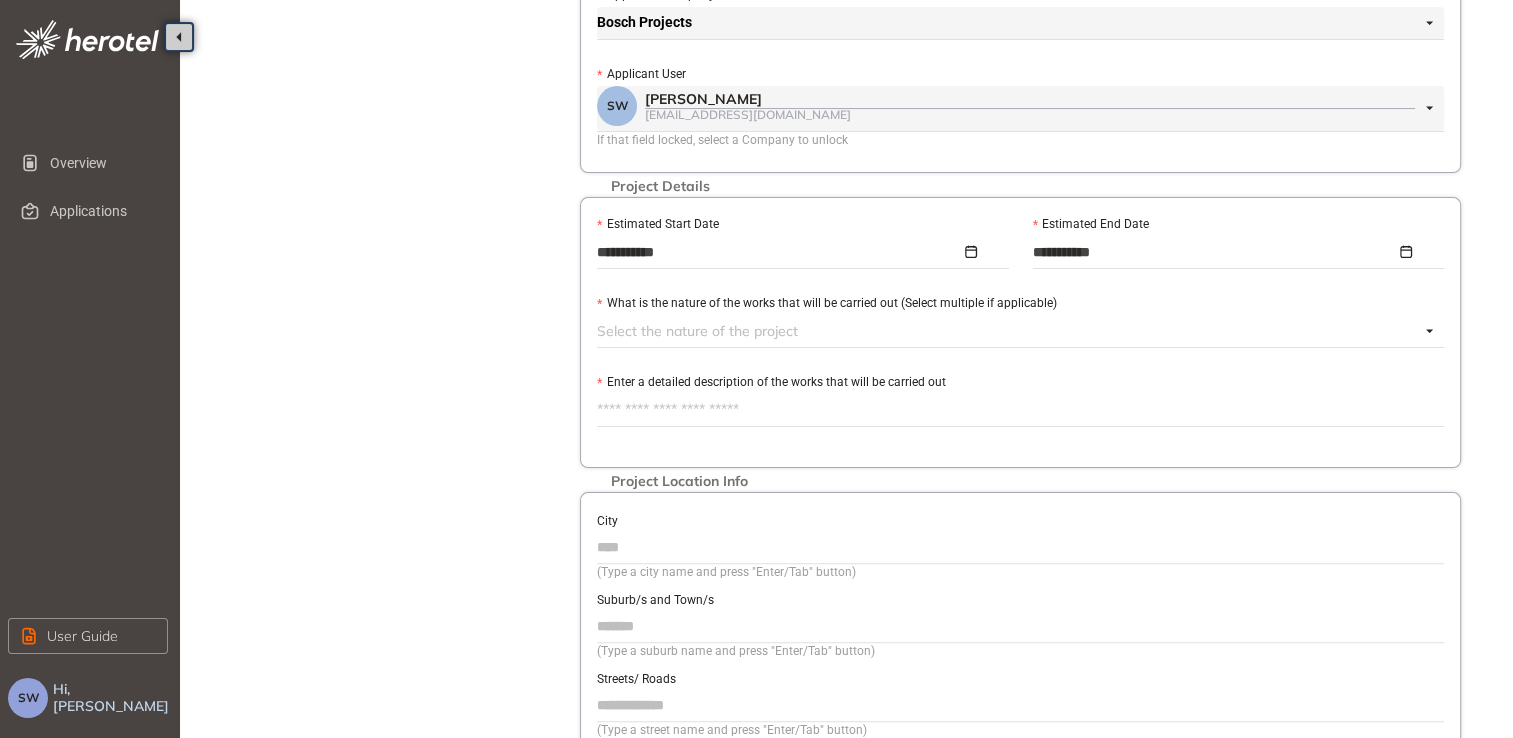 click at bounding box center (1008, 331) 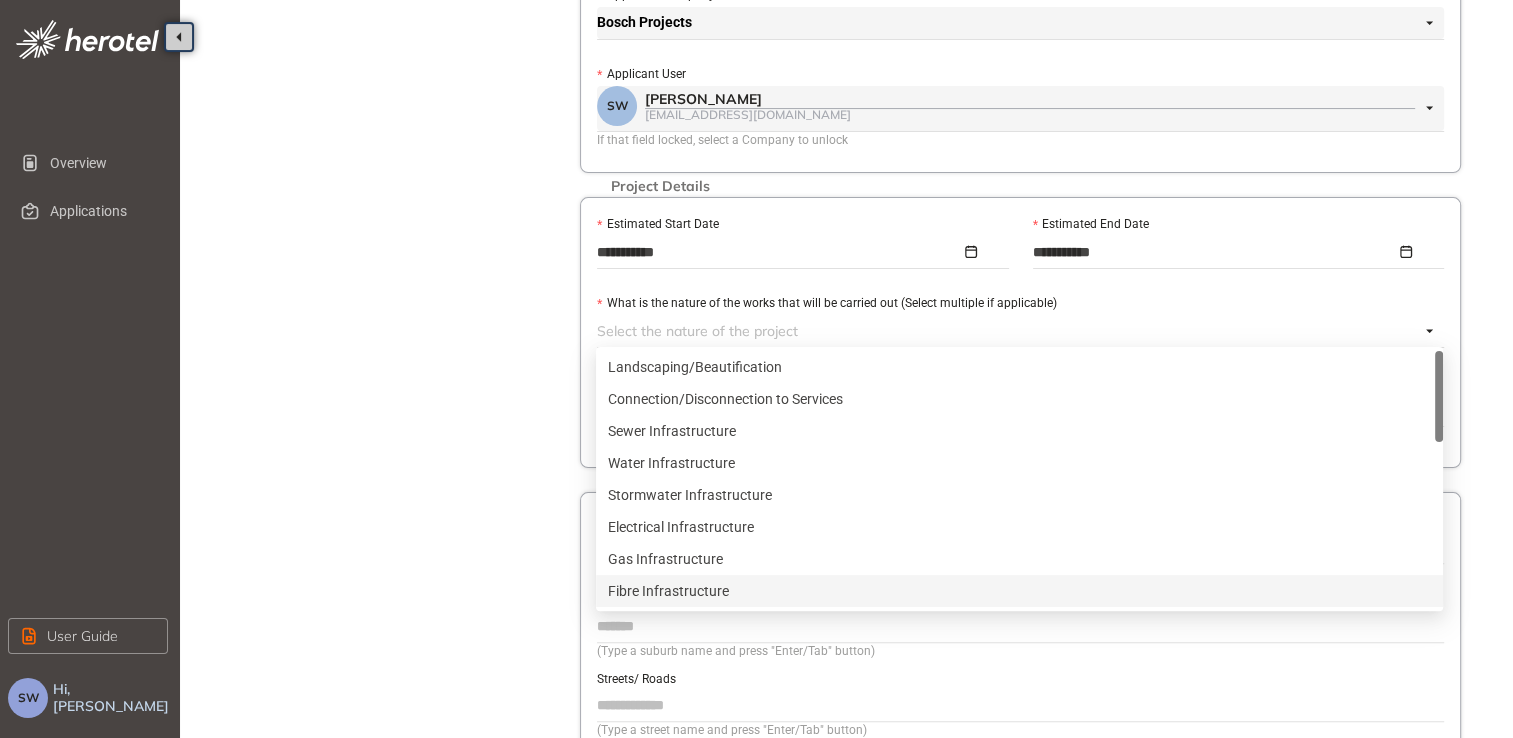 click on "Fibre Infrastructure" at bounding box center [1019, 591] 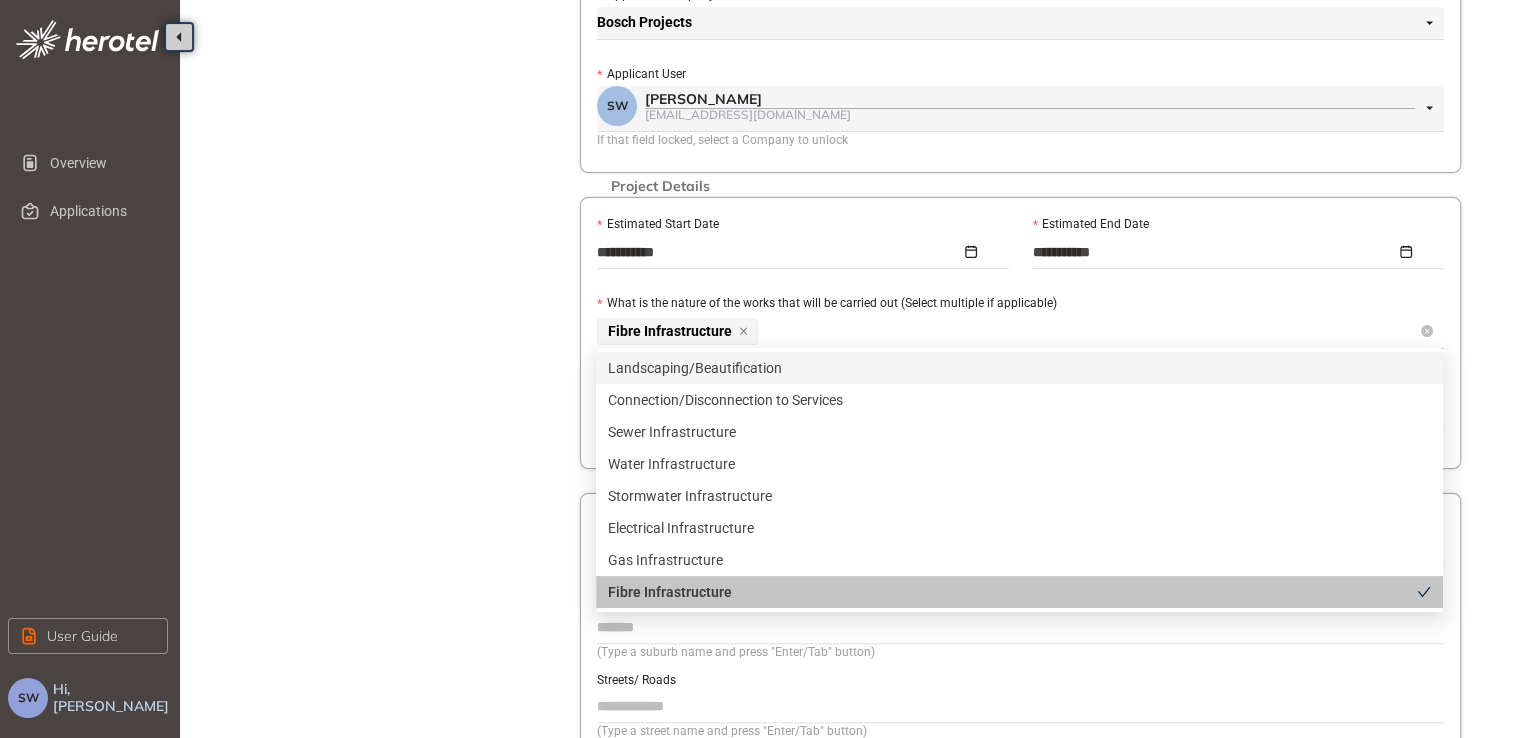 click on "Fibre Infrastructure" at bounding box center [1008, 331] 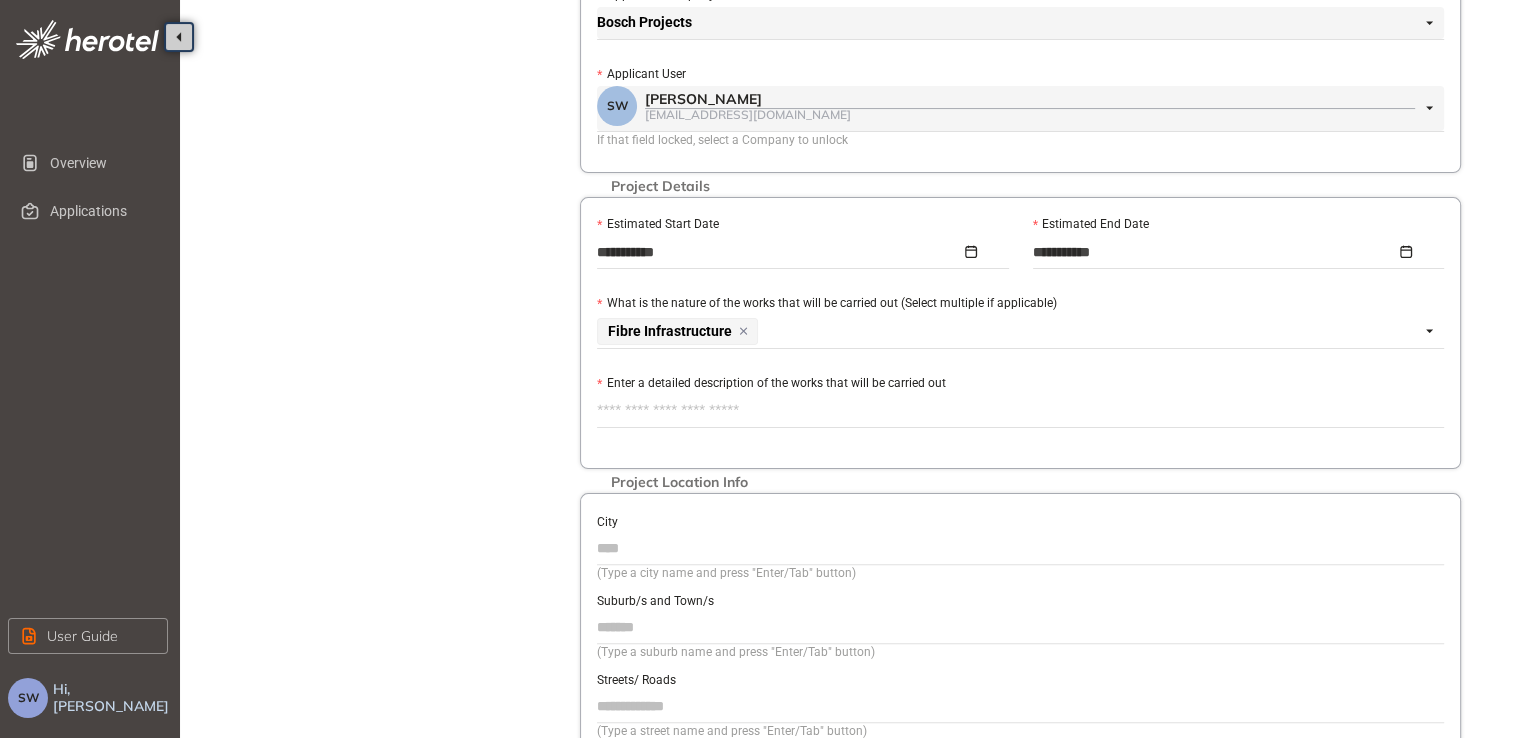 click on "Enter a detailed description of the works that will be carried out" at bounding box center [1020, 411] 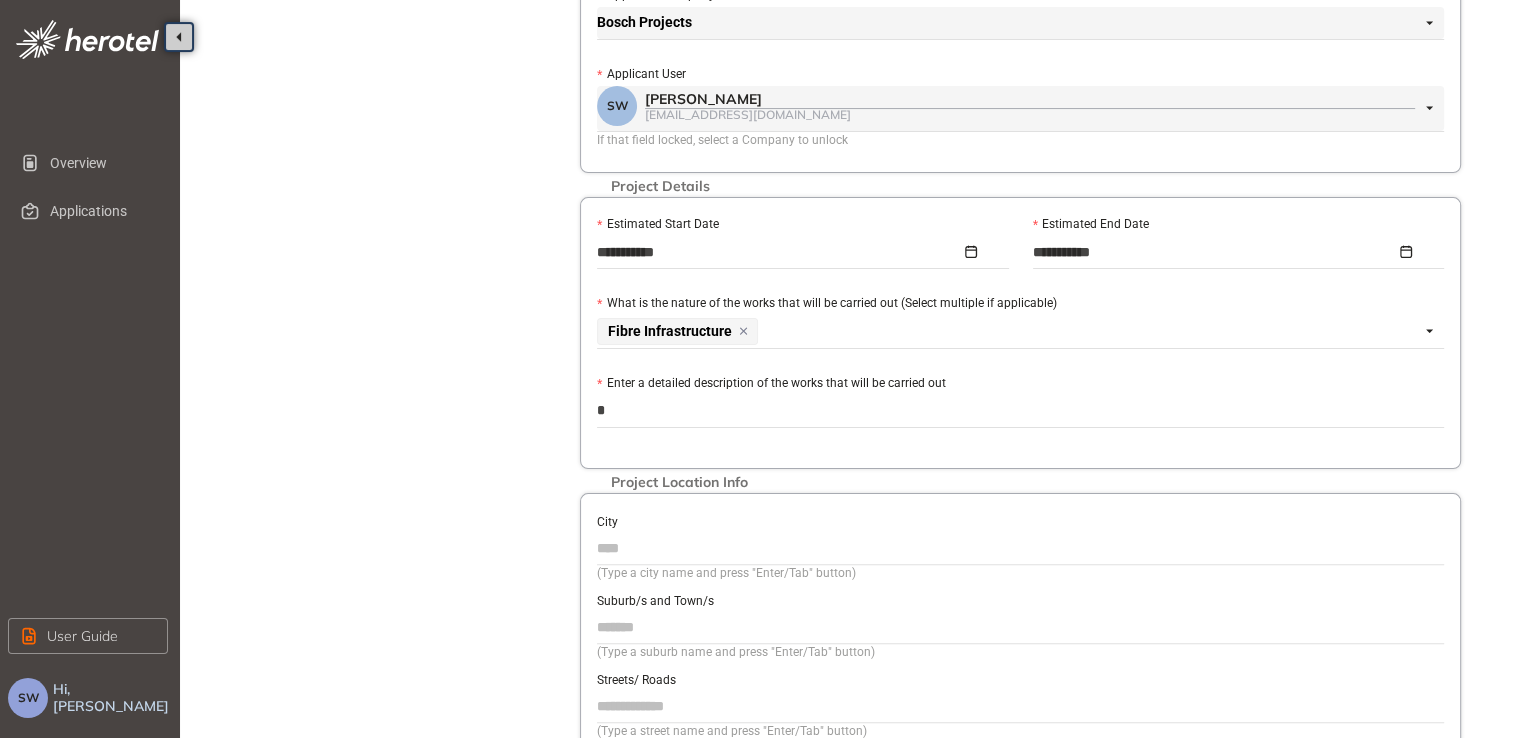 type on "**" 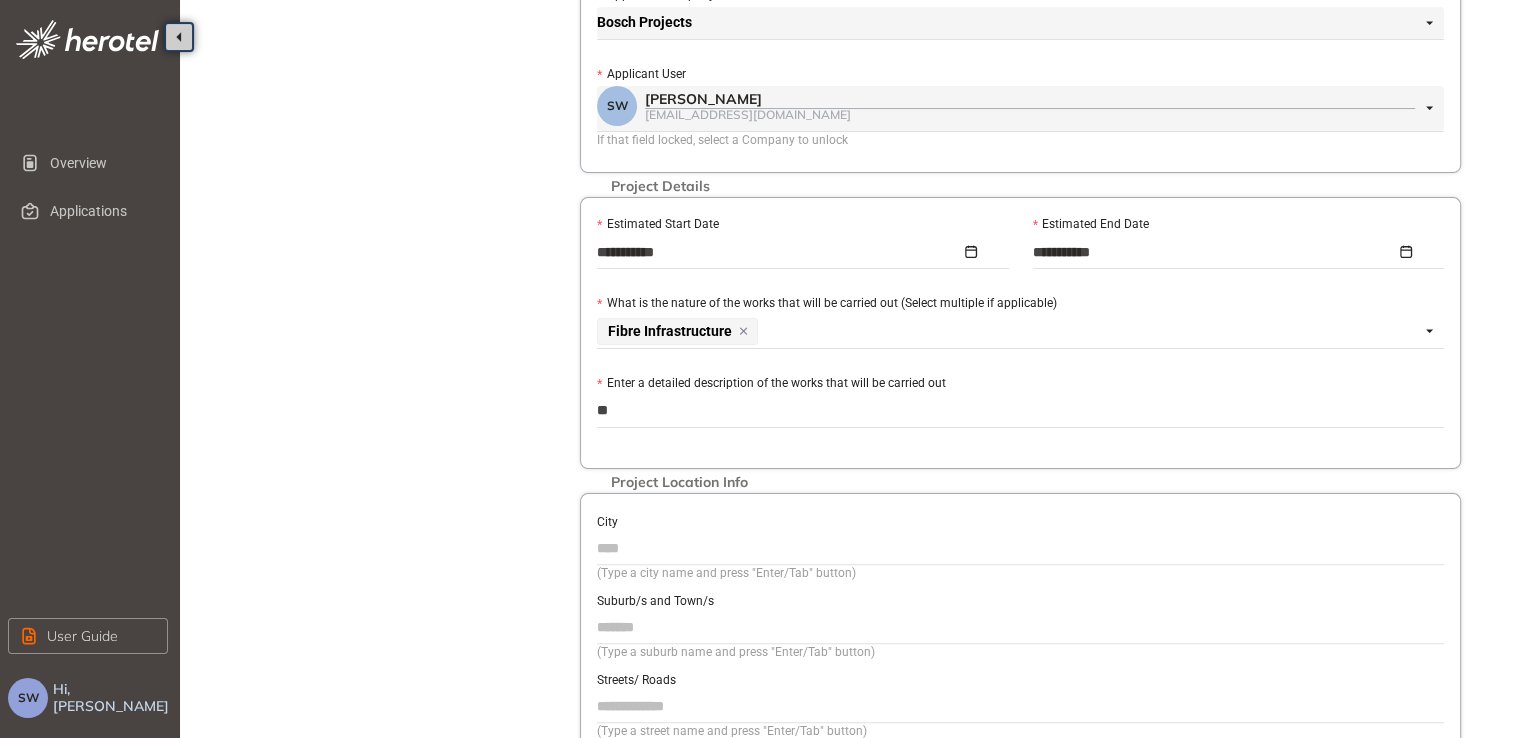 type on "***" 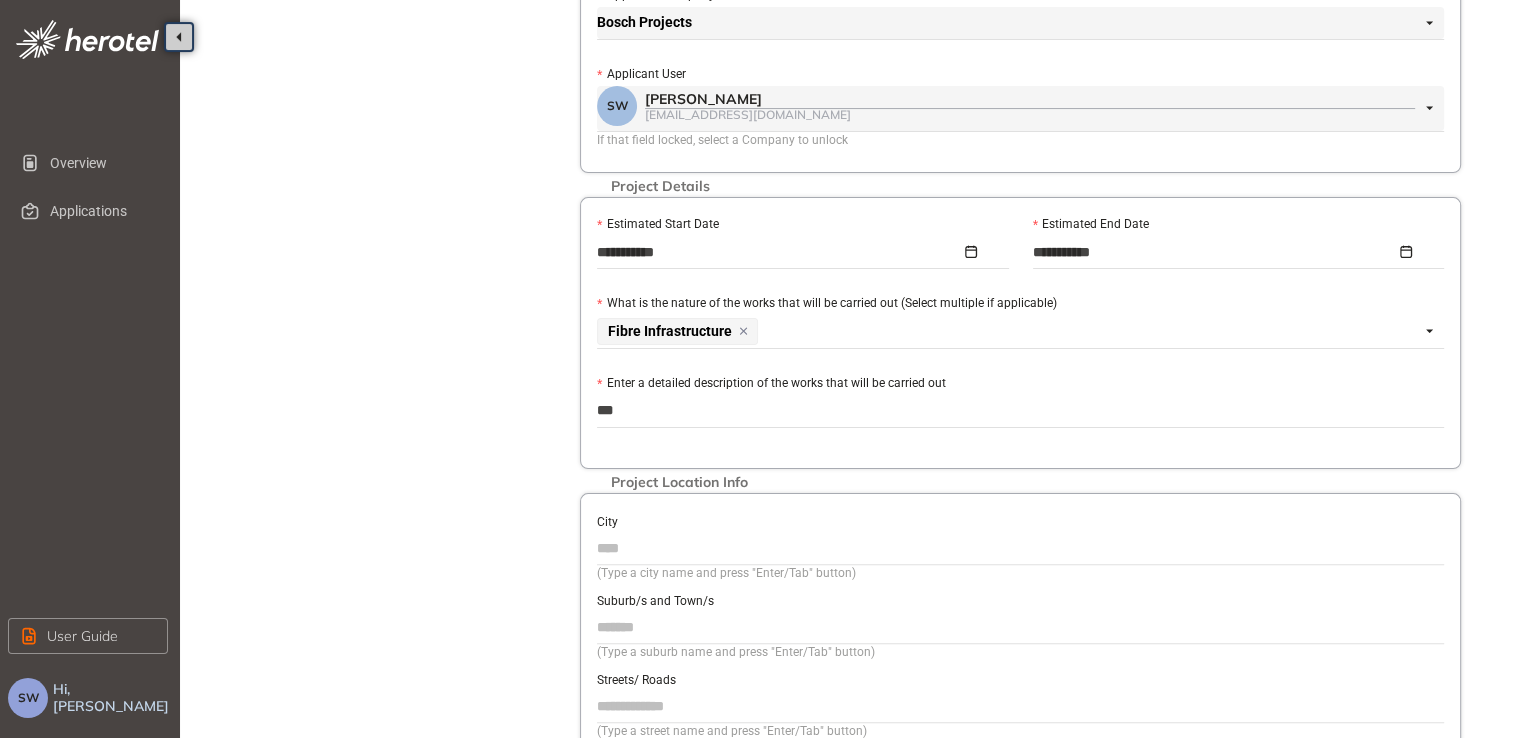 type on "****" 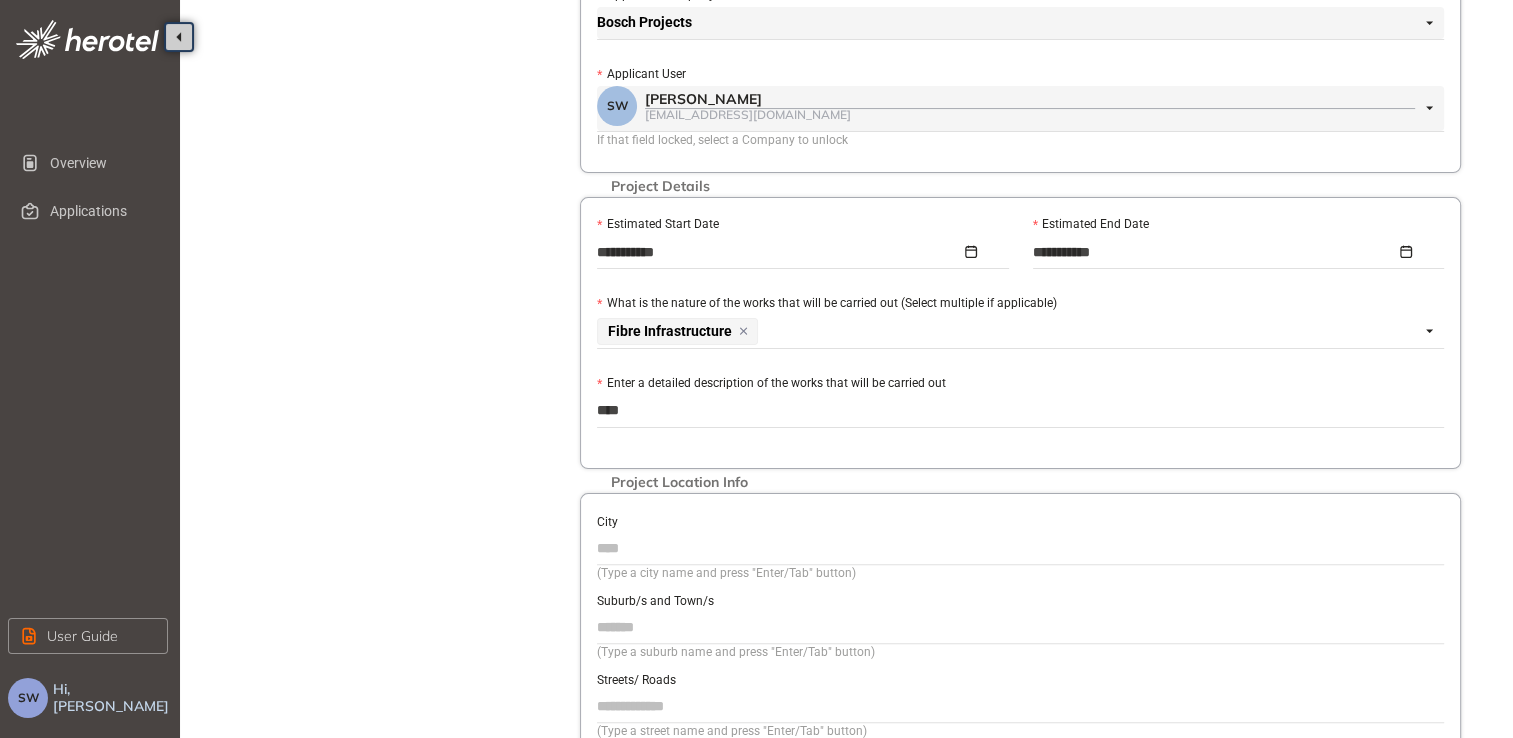 type on "*****" 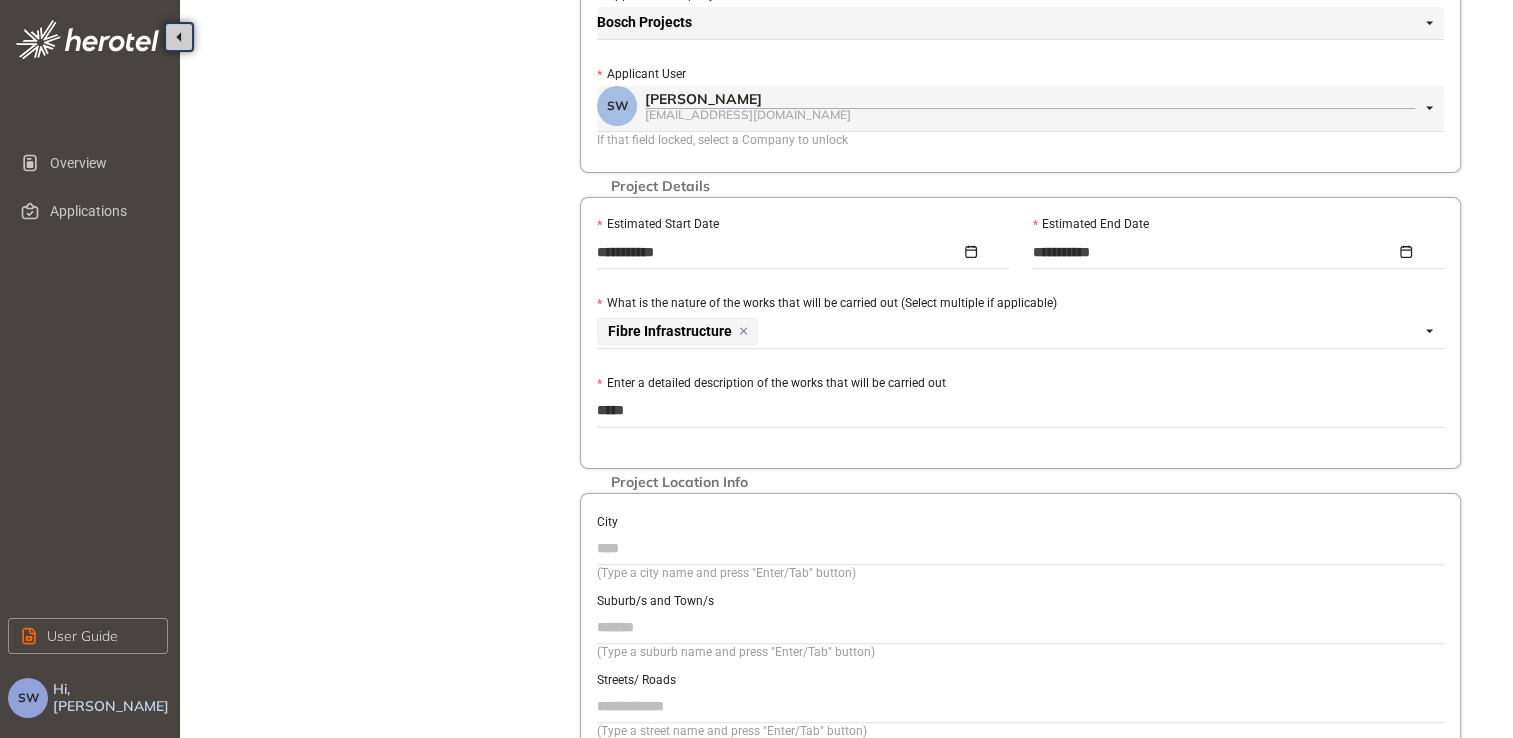 type on "******" 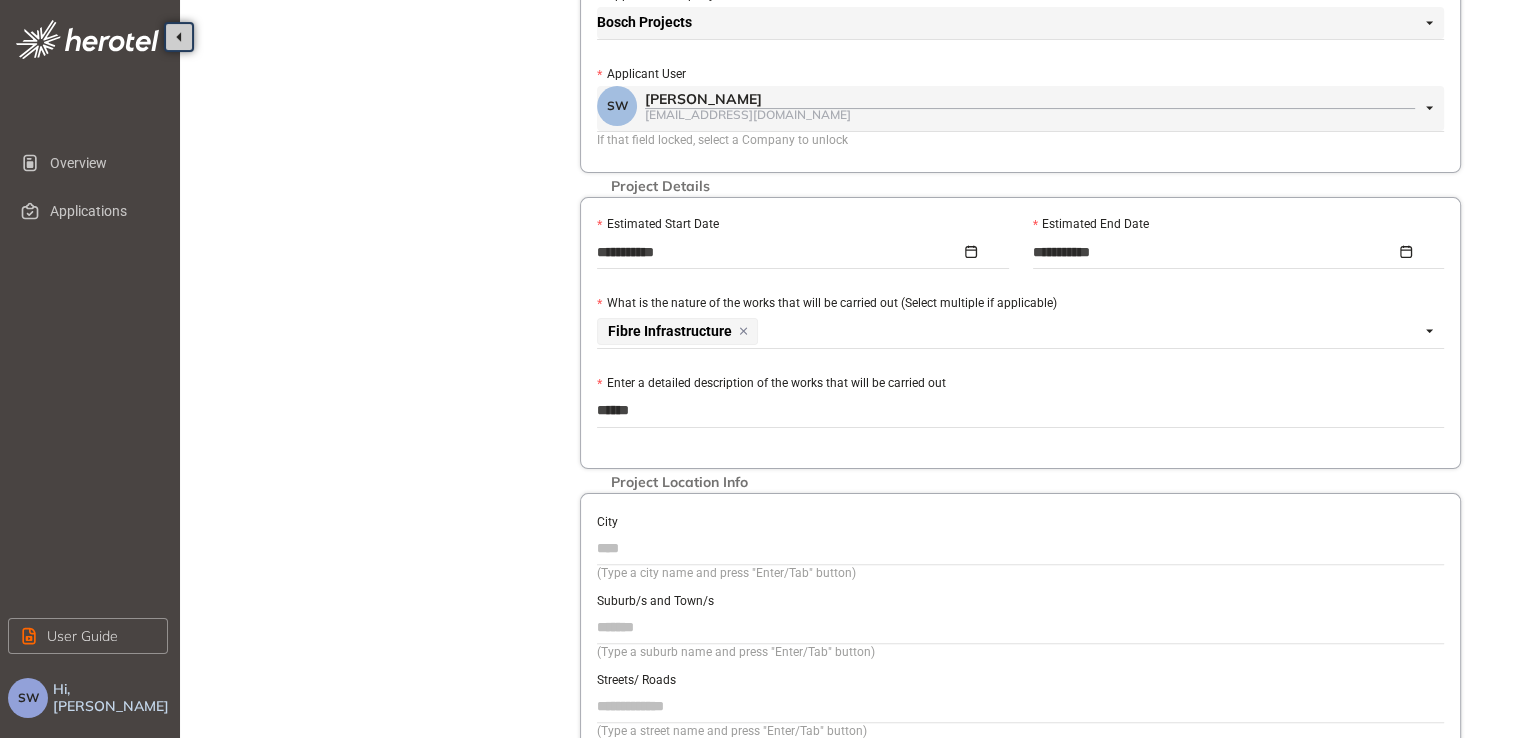 type on "*******" 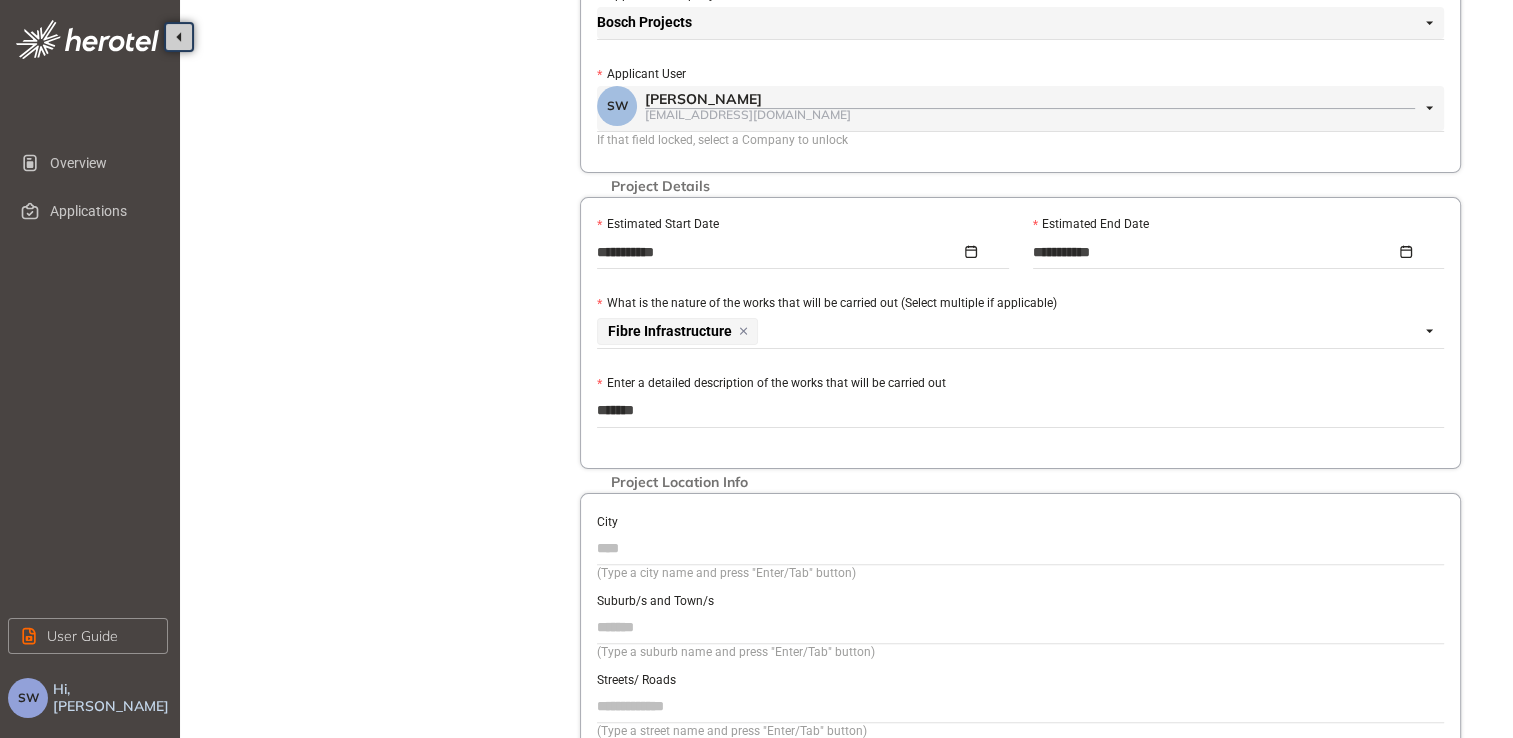 type on "********" 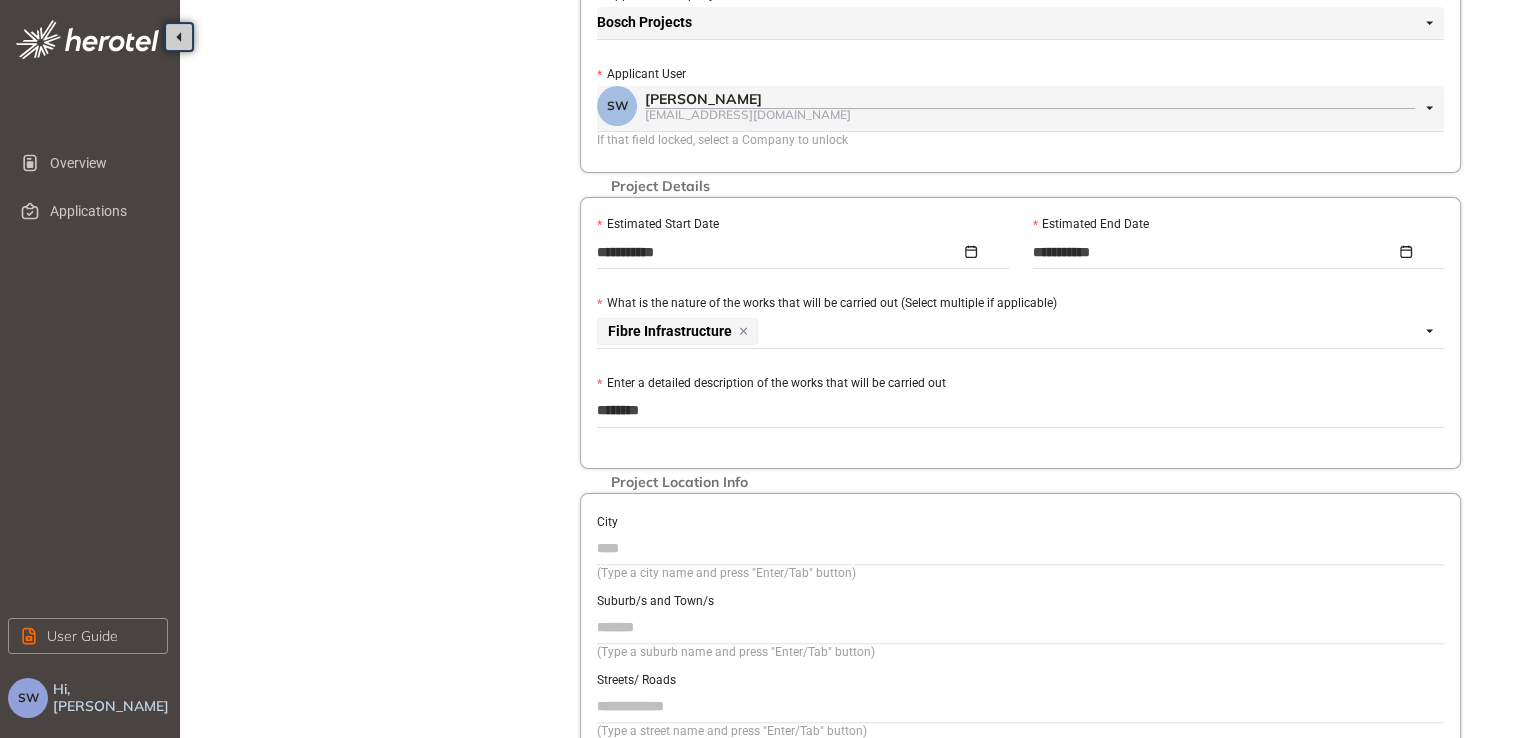 type on "*********" 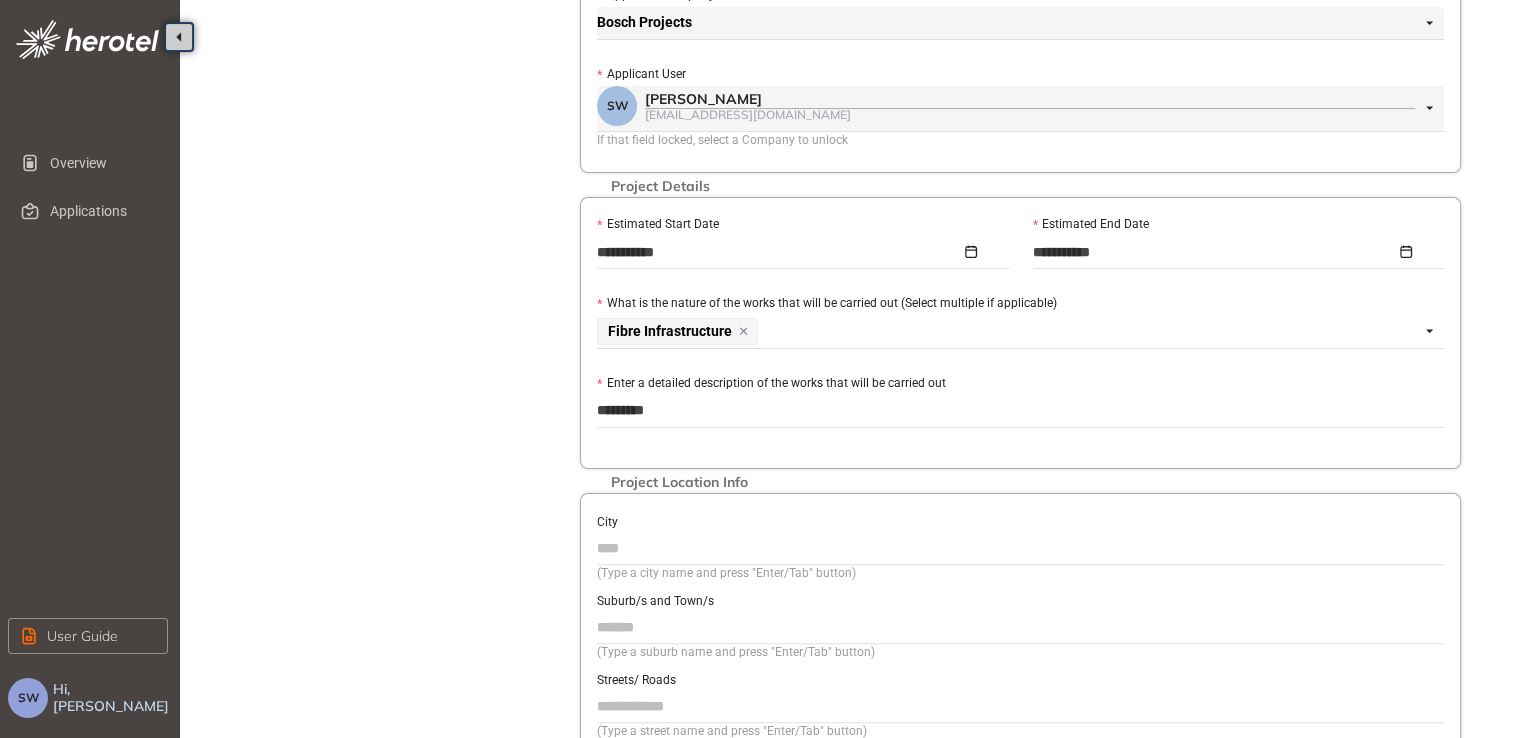 type on "**********" 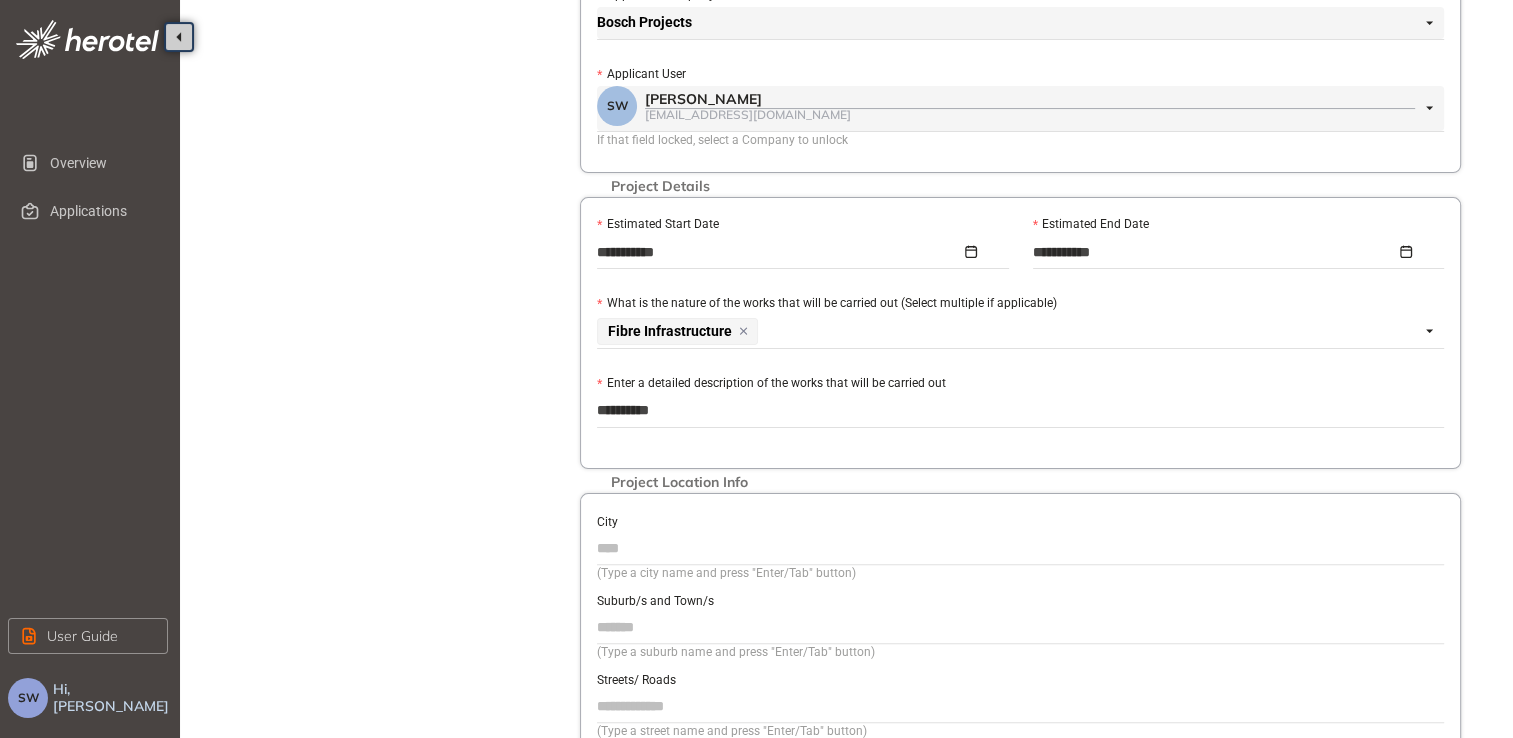 type on "**********" 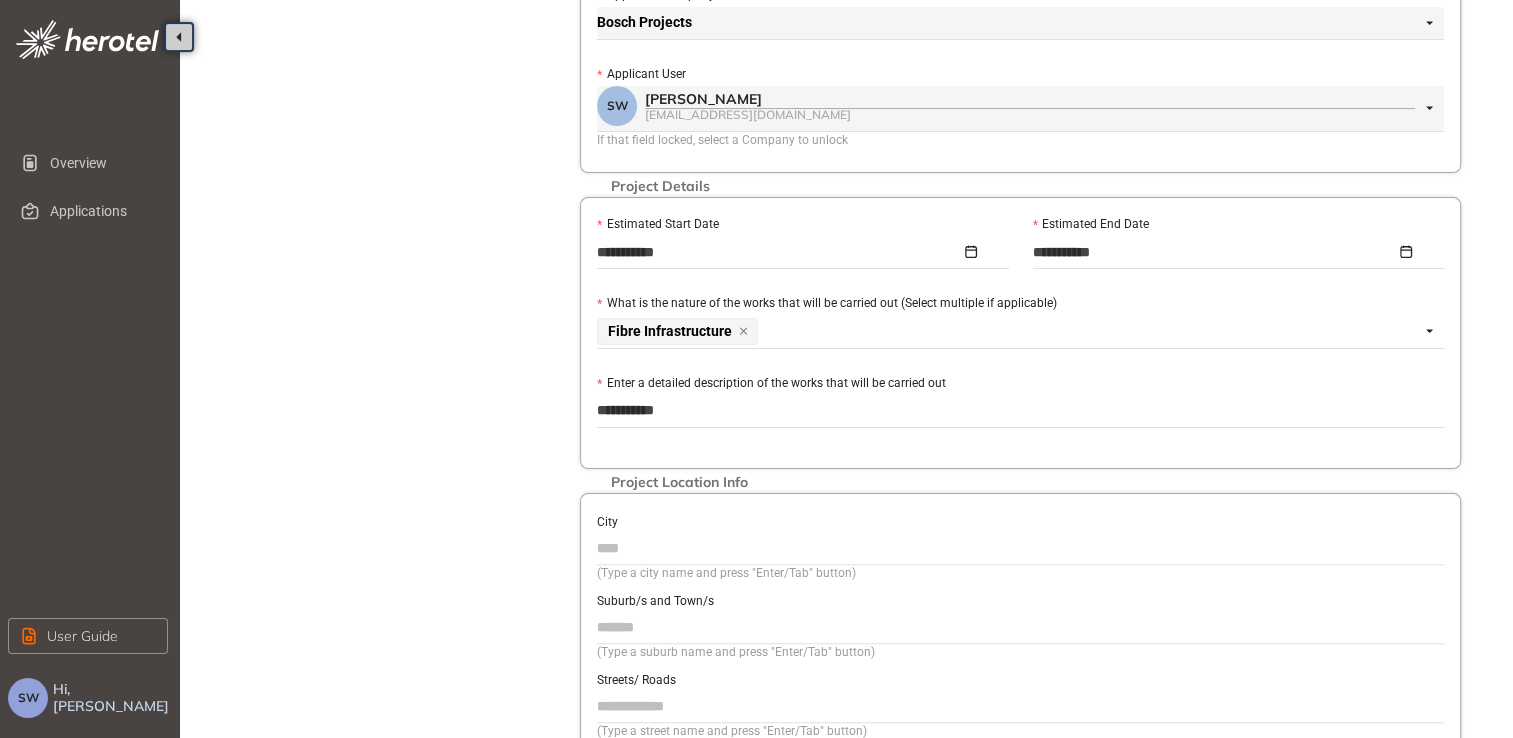 type on "**********" 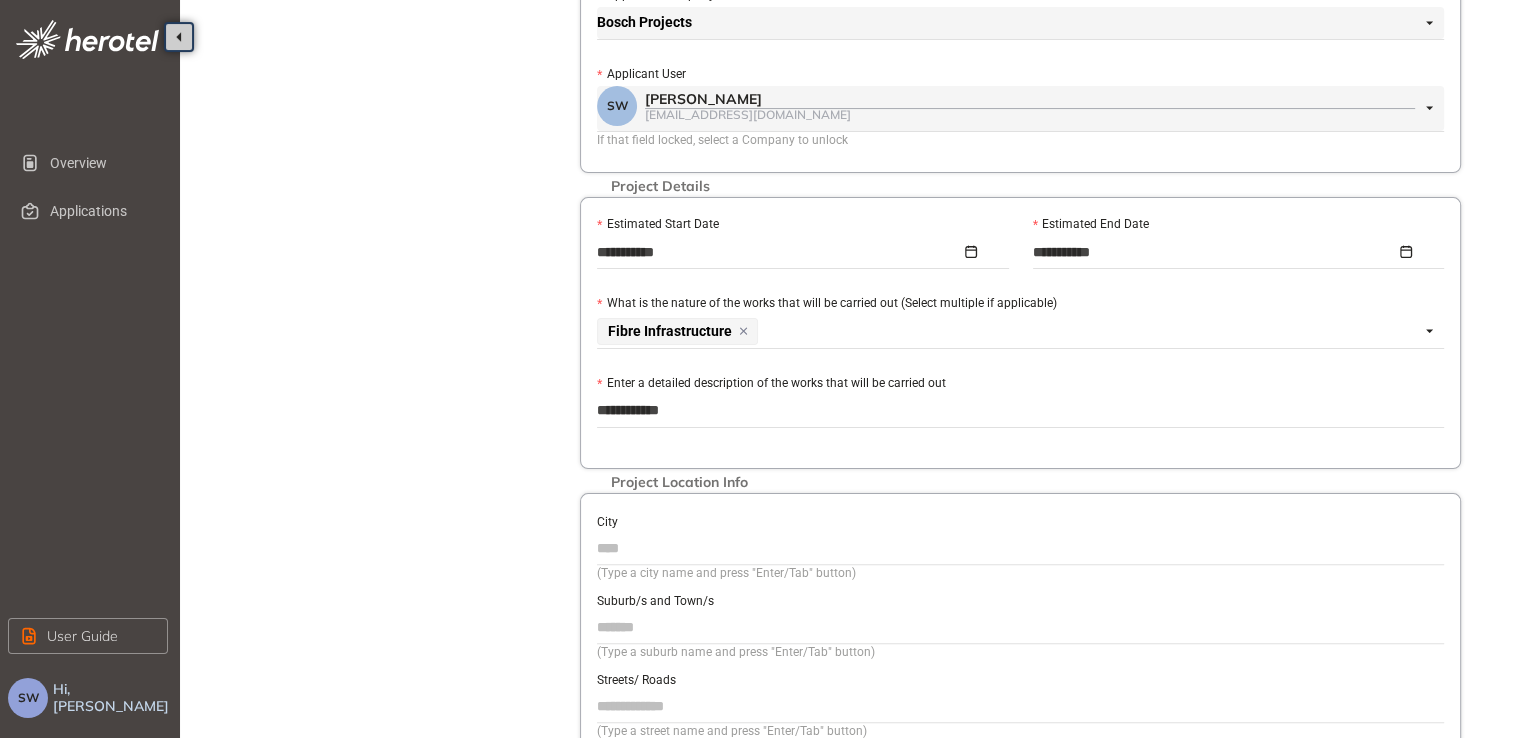 type on "**********" 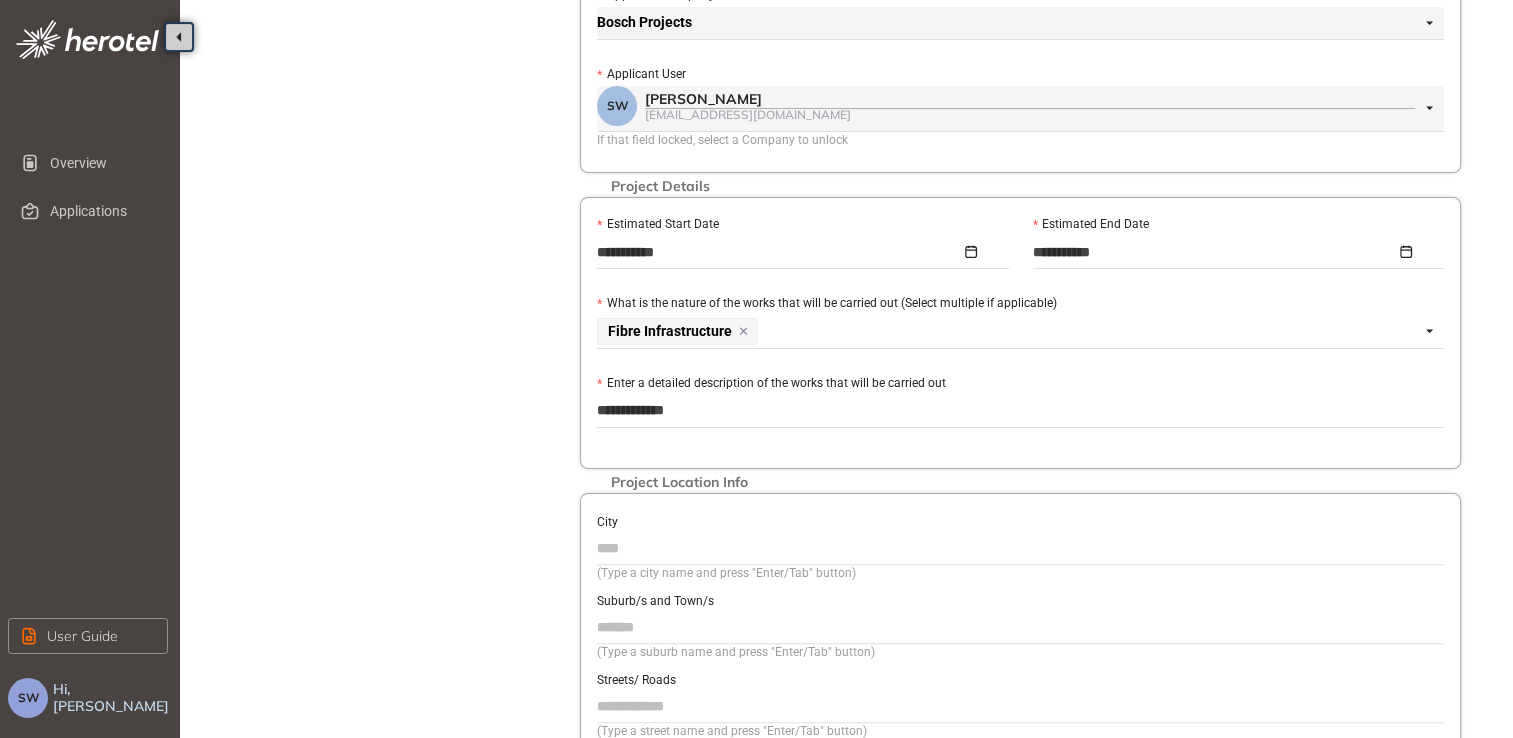 type on "**********" 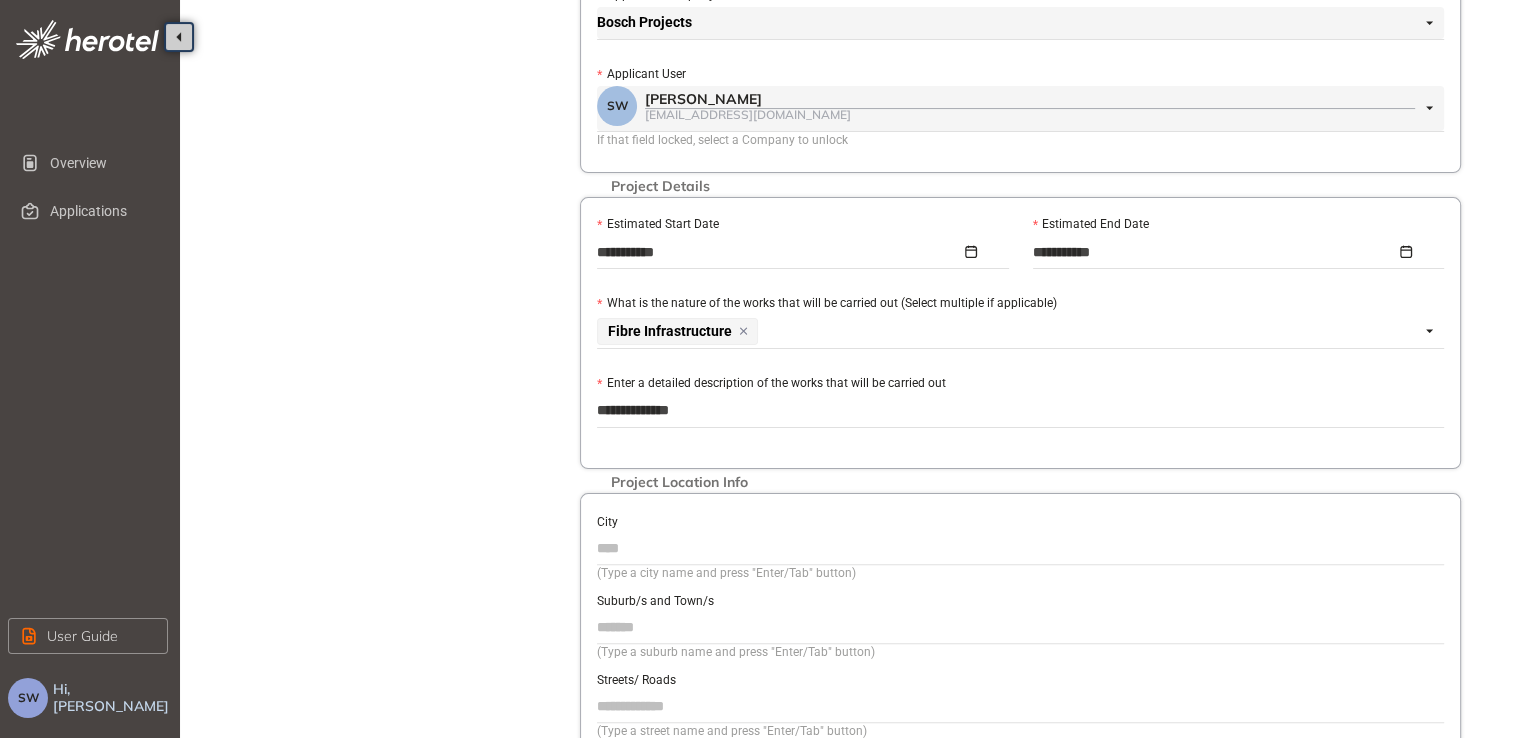 type on "**********" 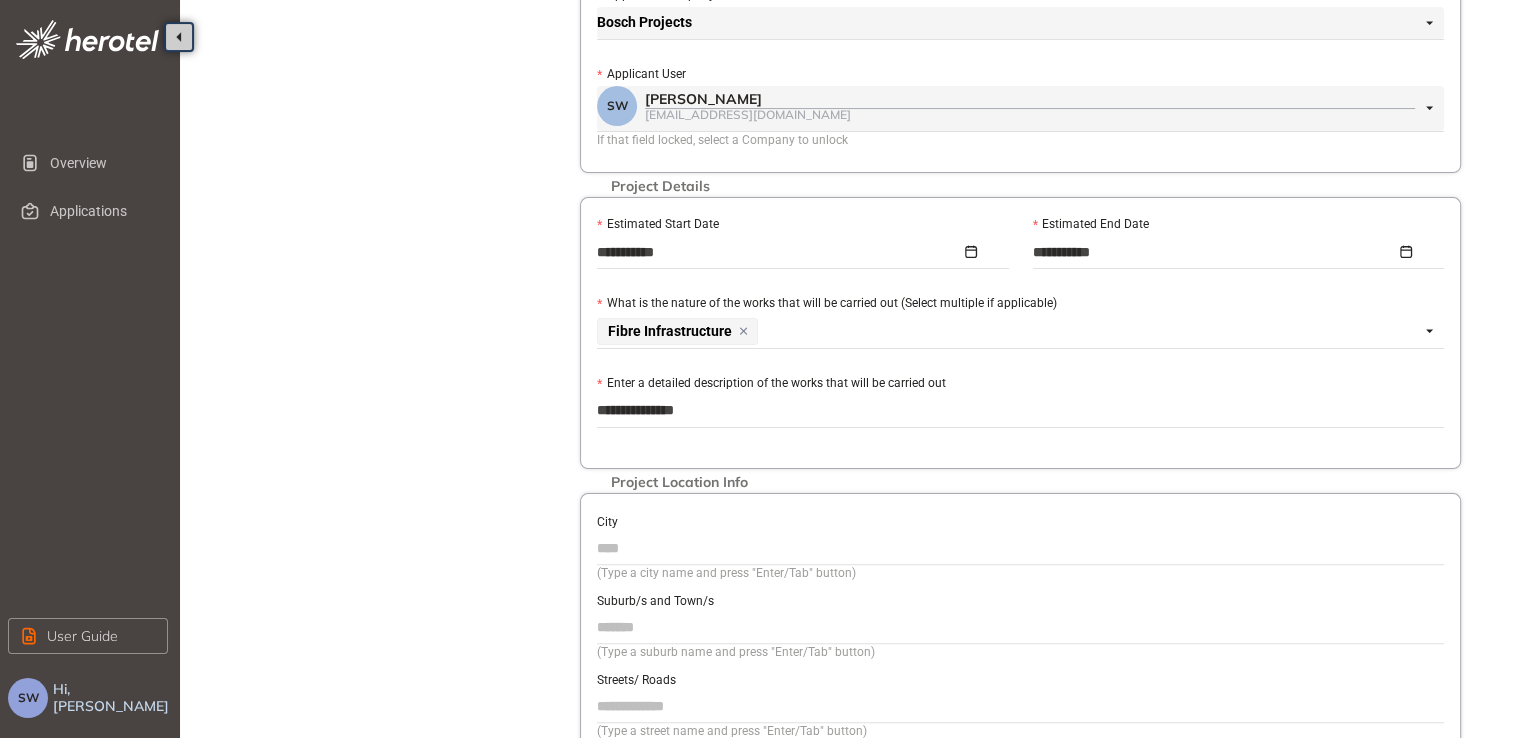 type on "**********" 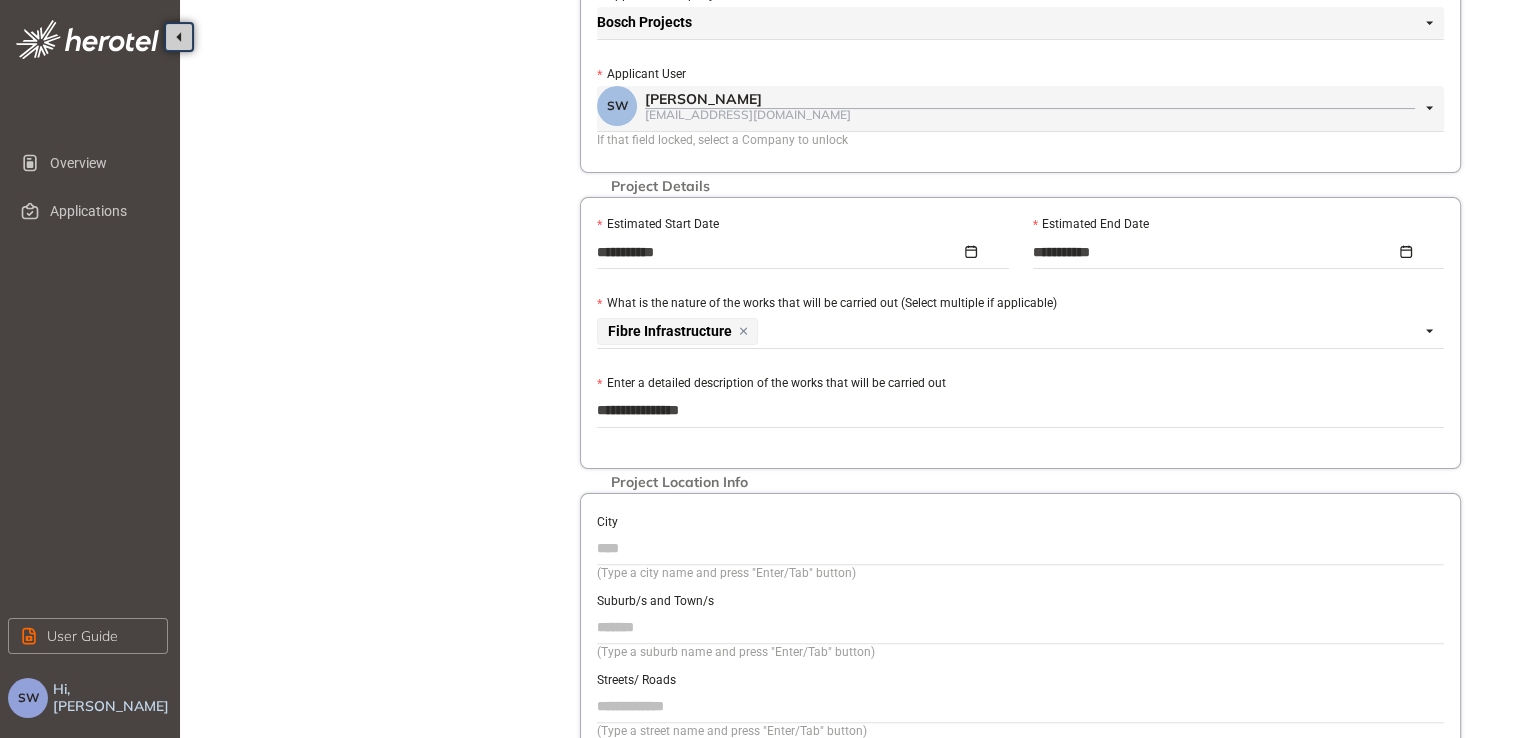 type on "**********" 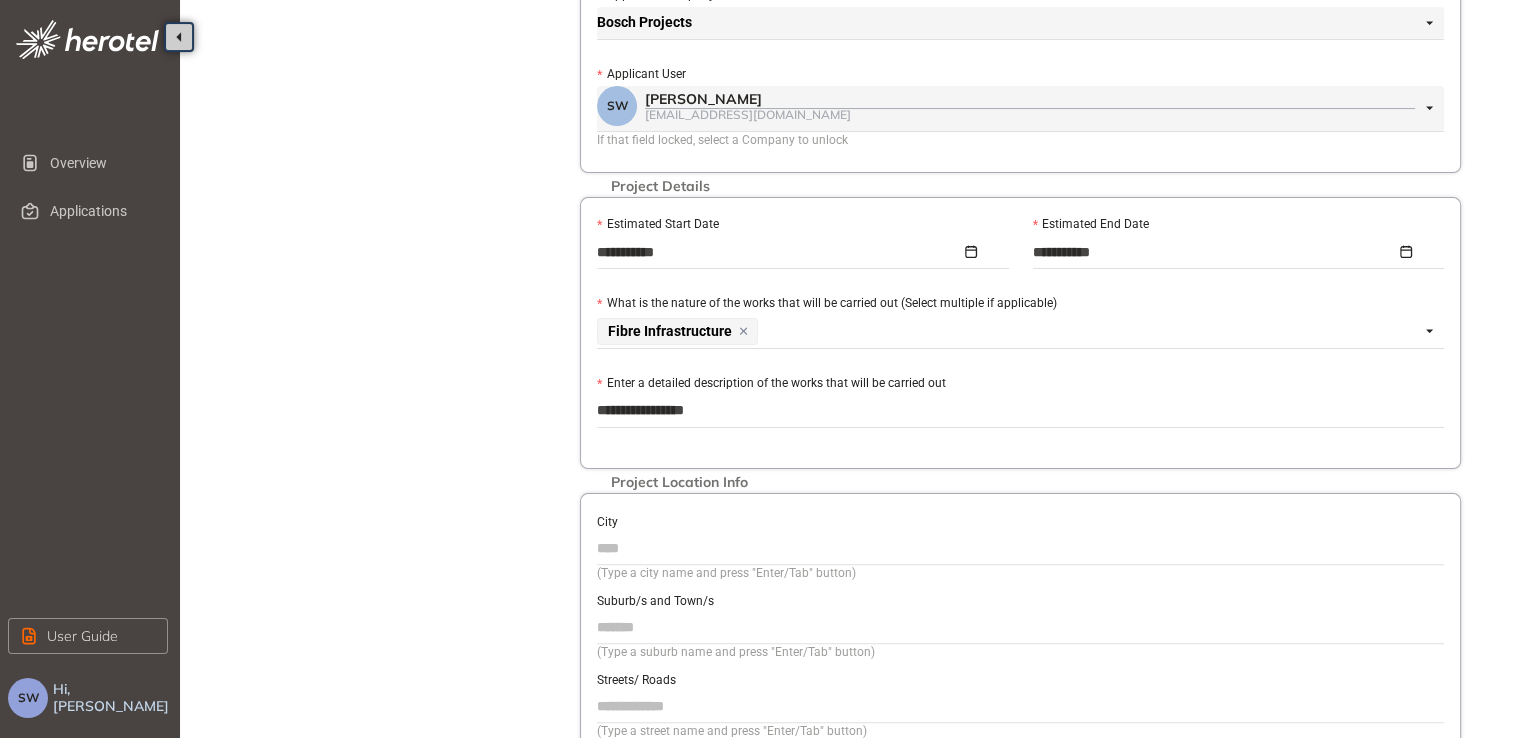 type on "**********" 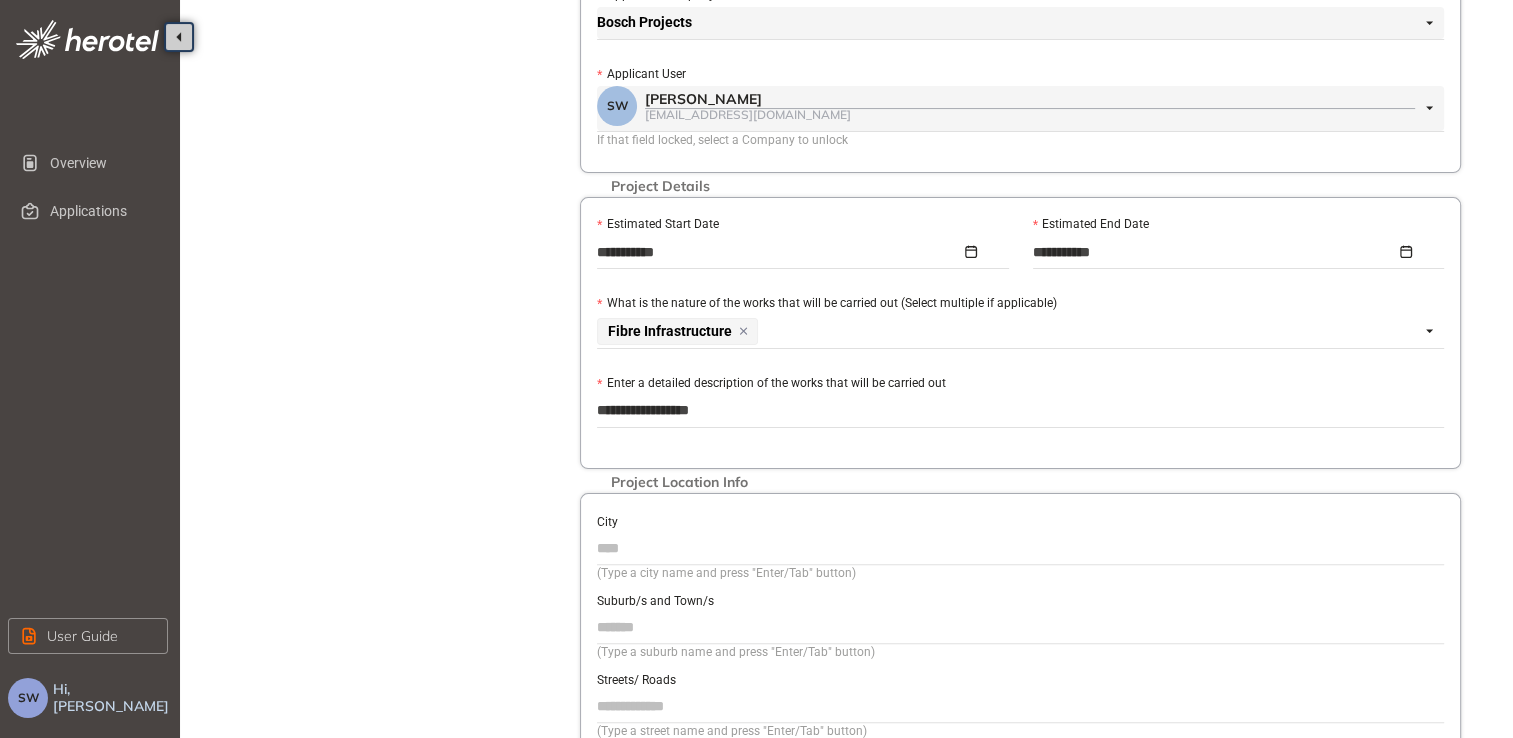 type on "**********" 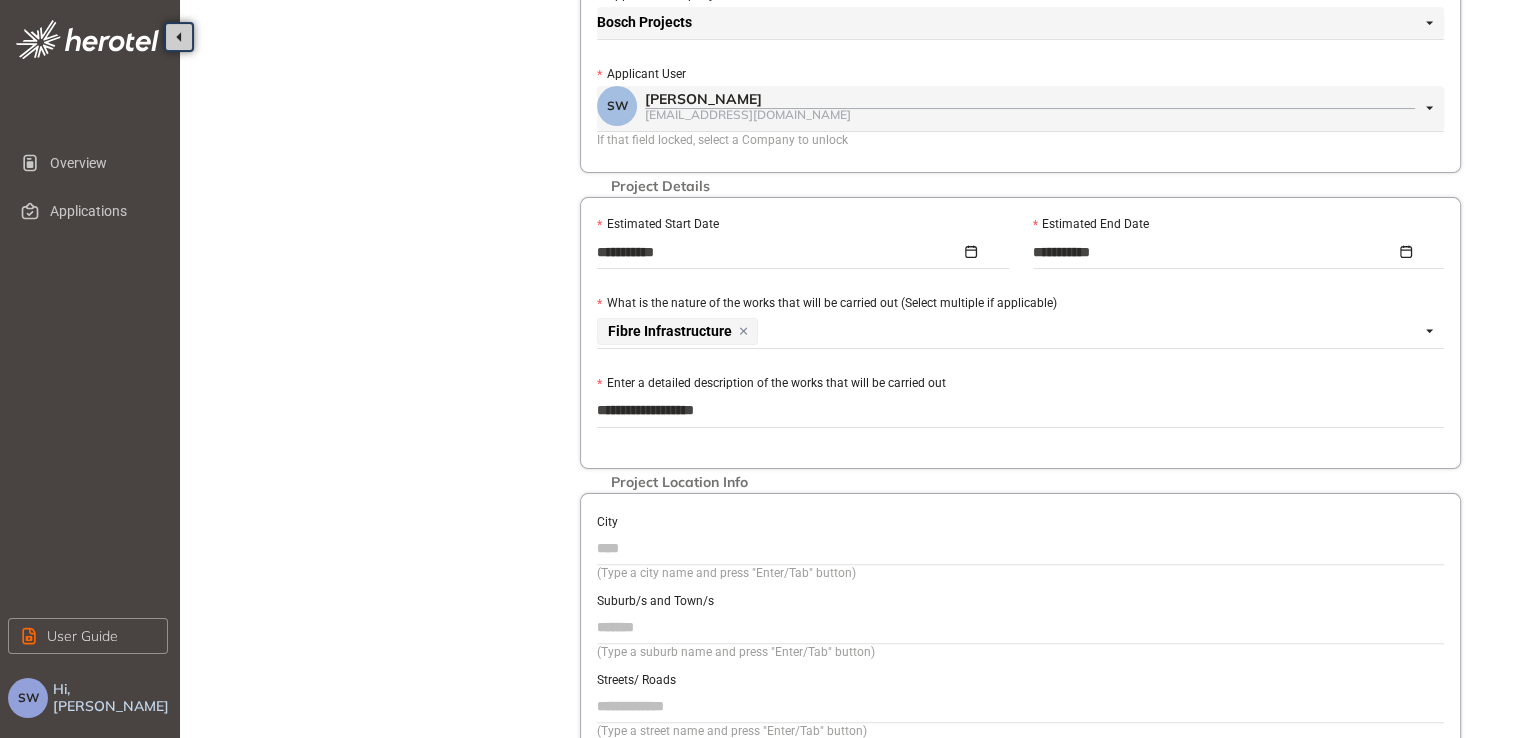 type on "**********" 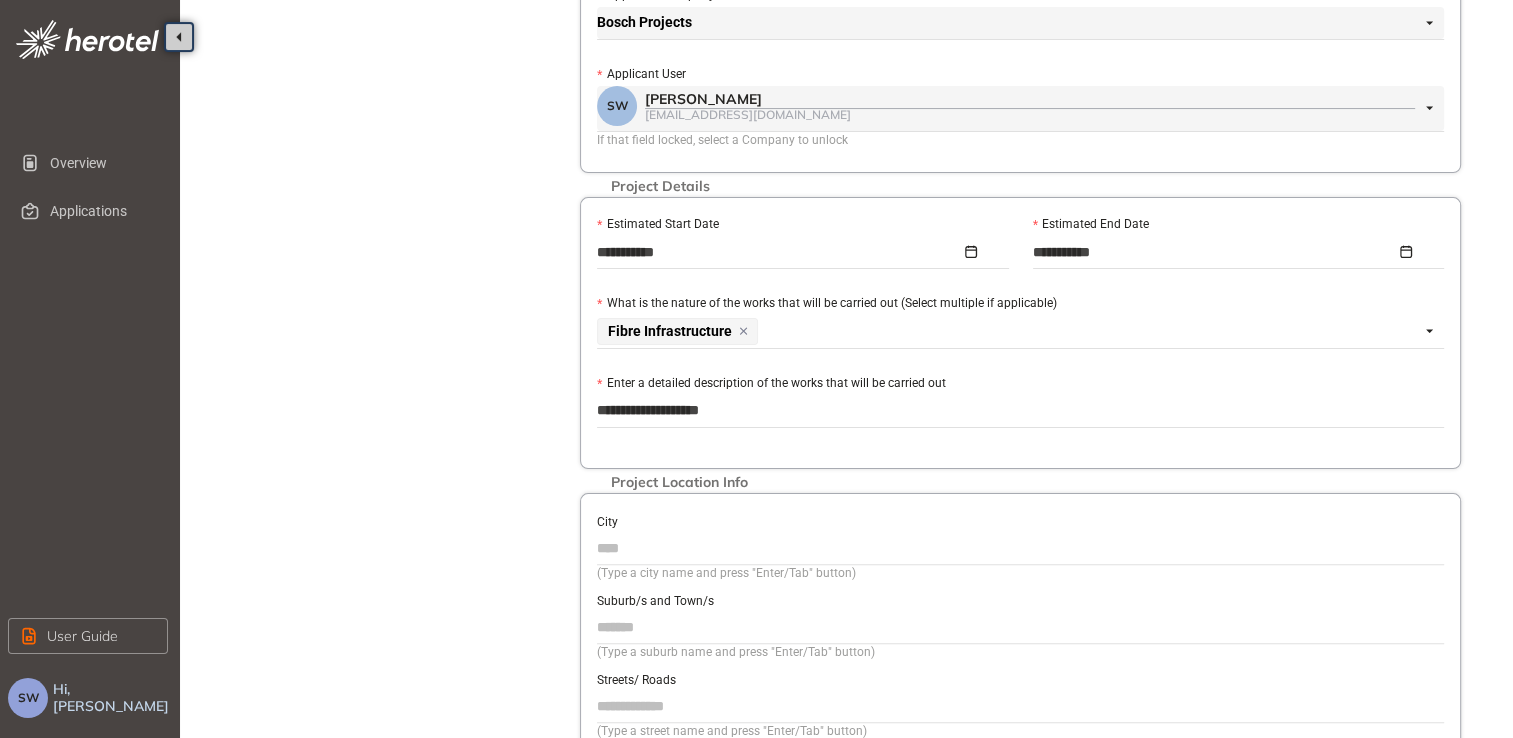 type on "**********" 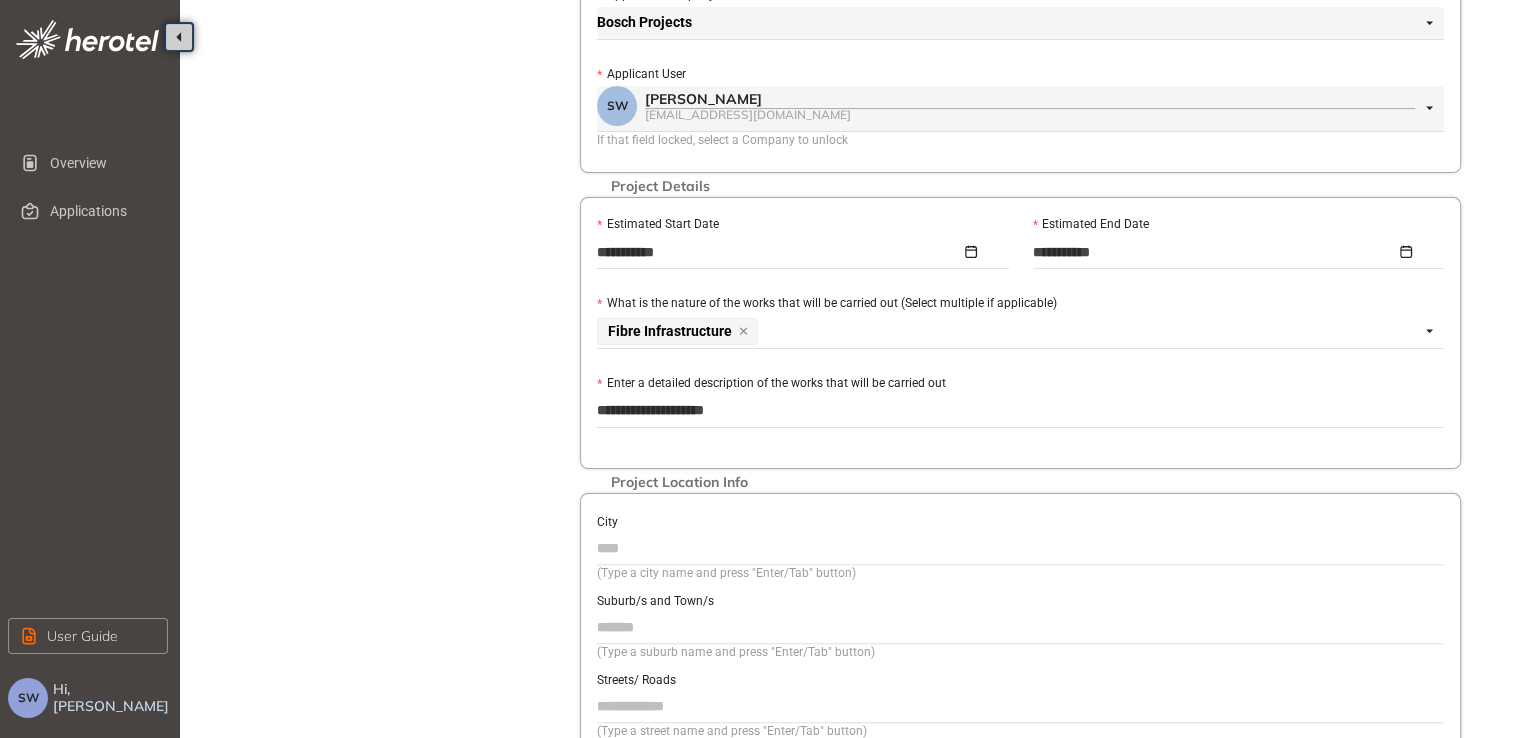 type on "**********" 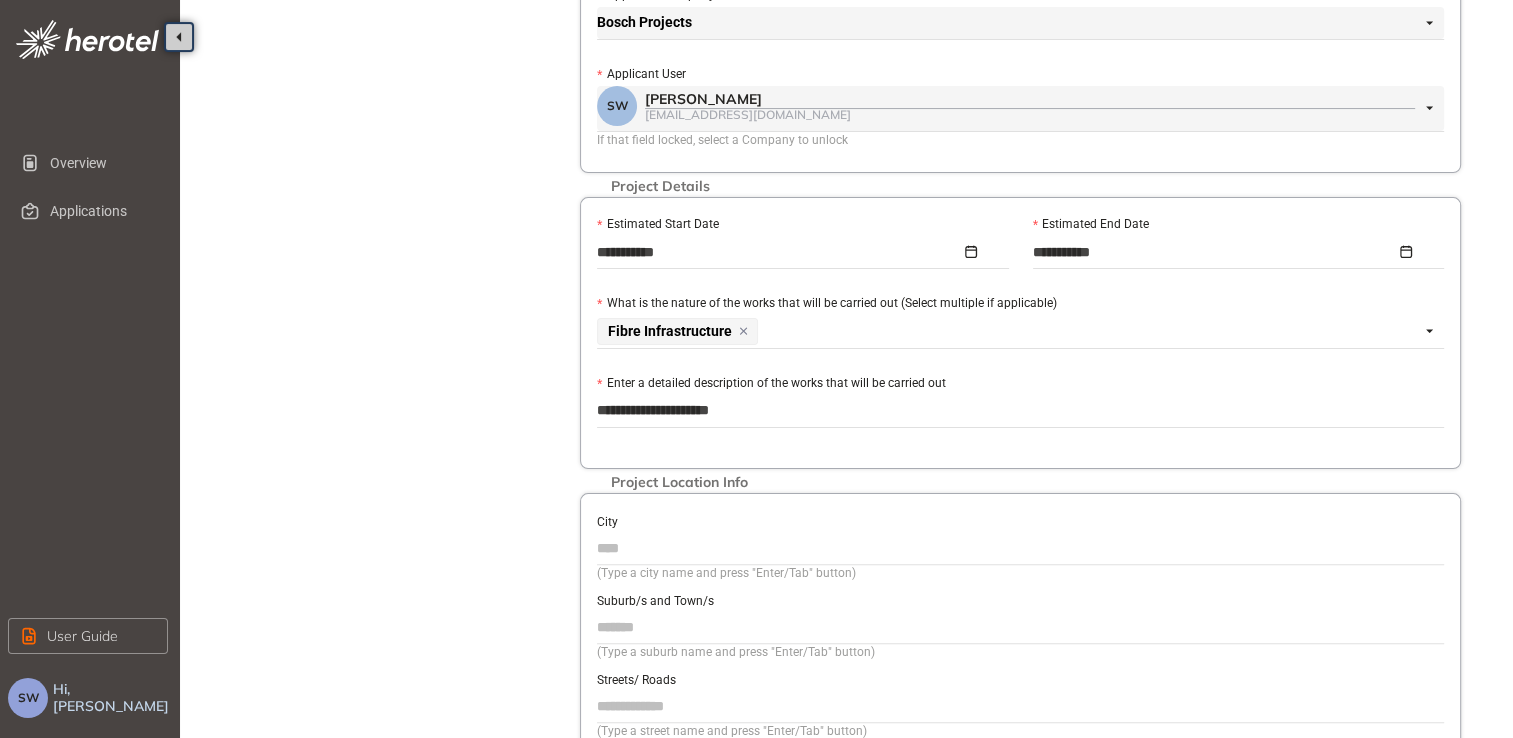 type on "**********" 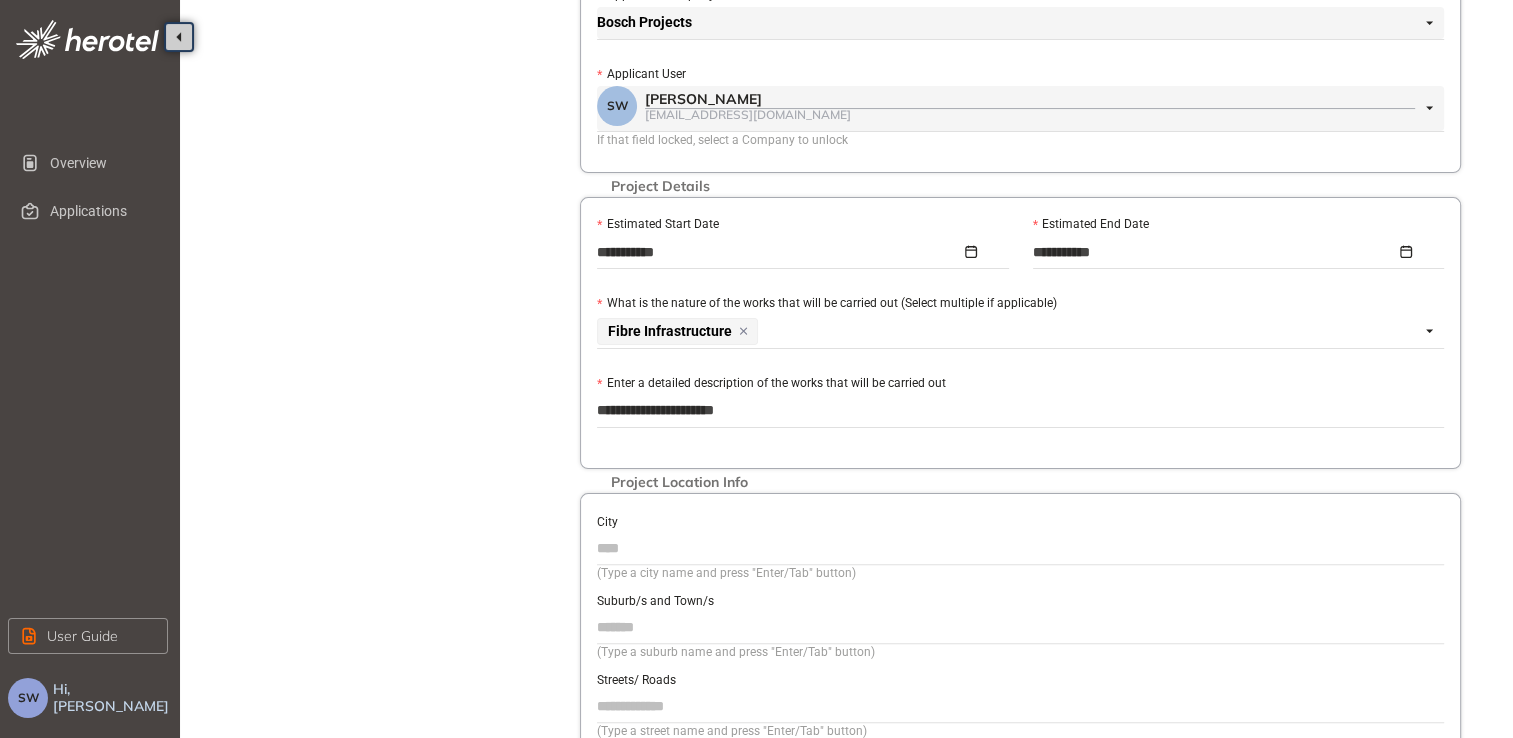 type on "**********" 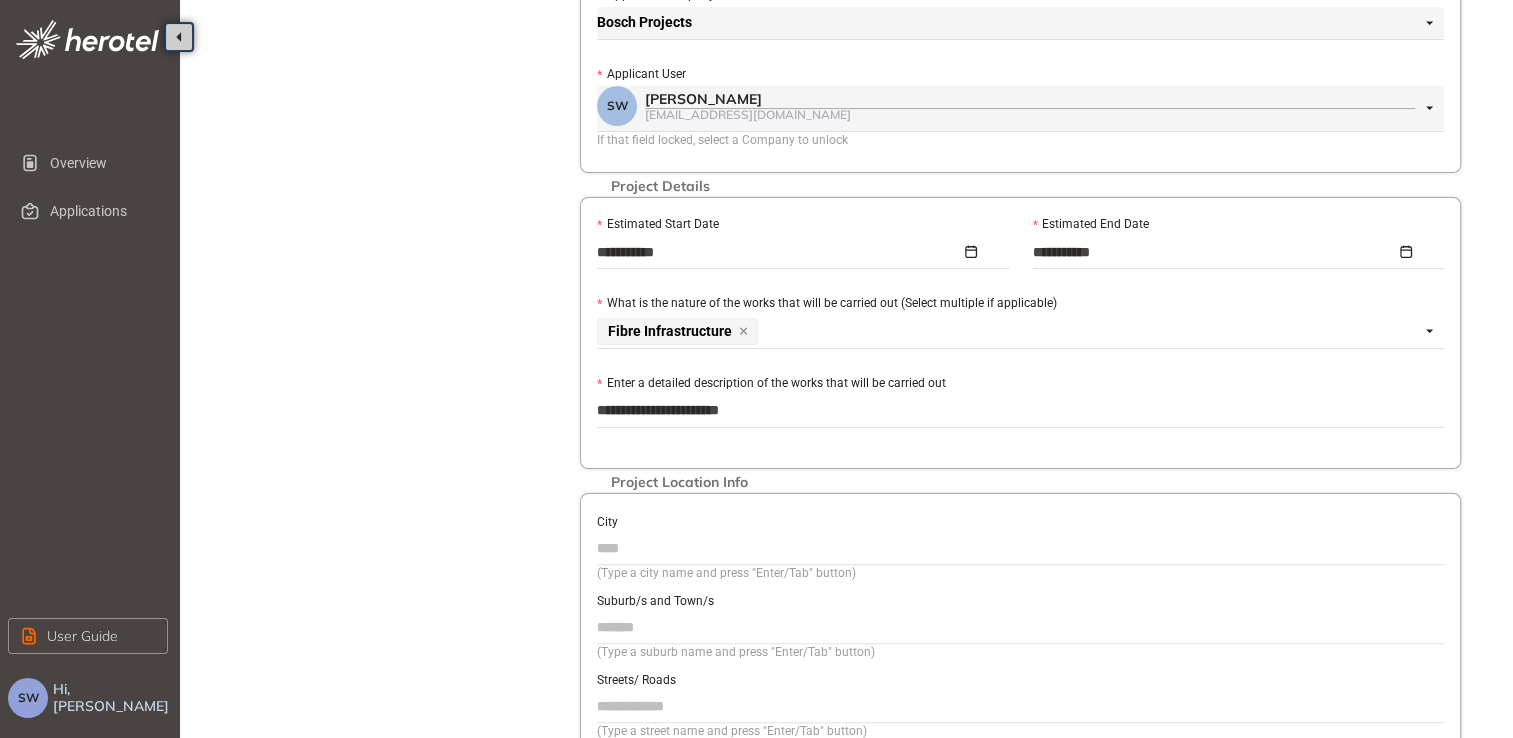 type on "**********" 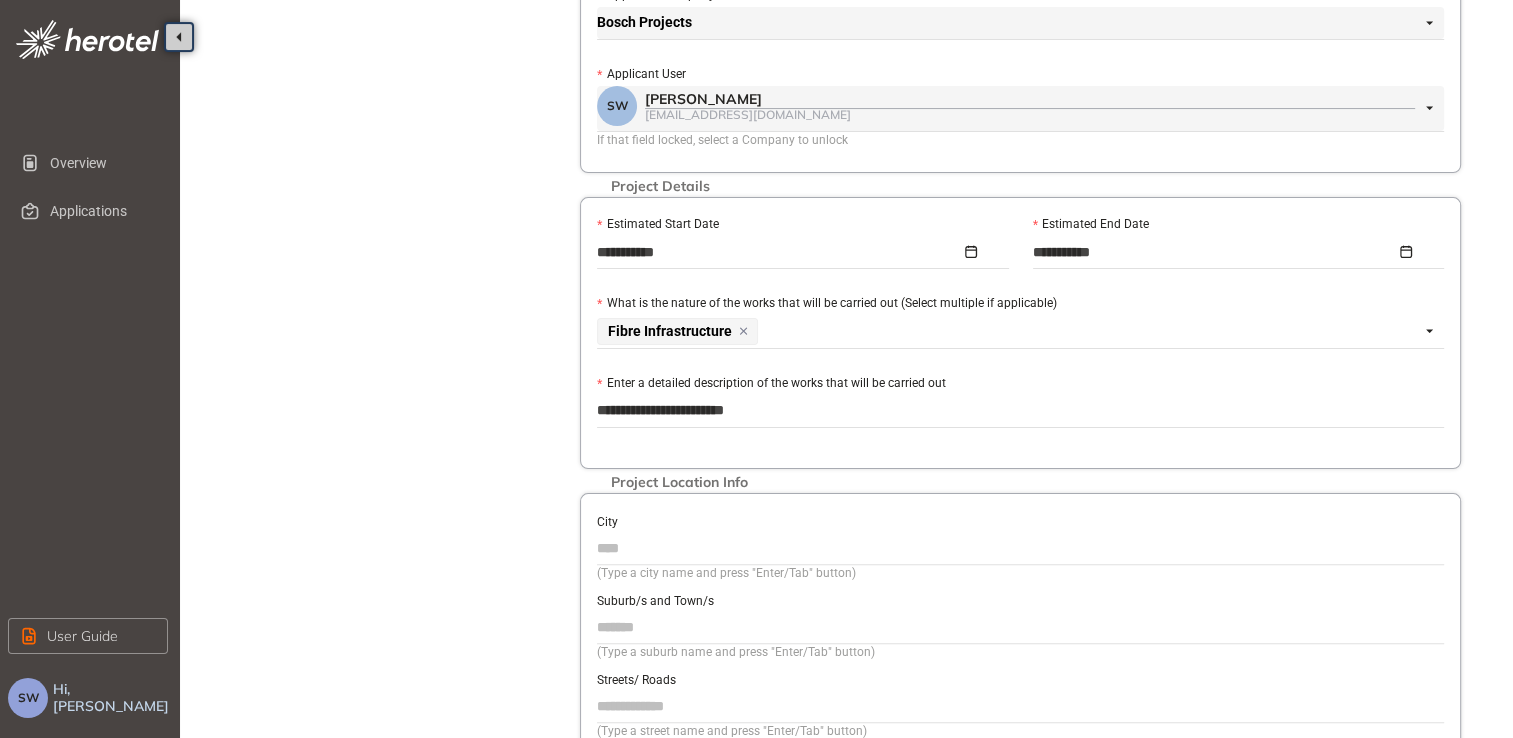 type on "**********" 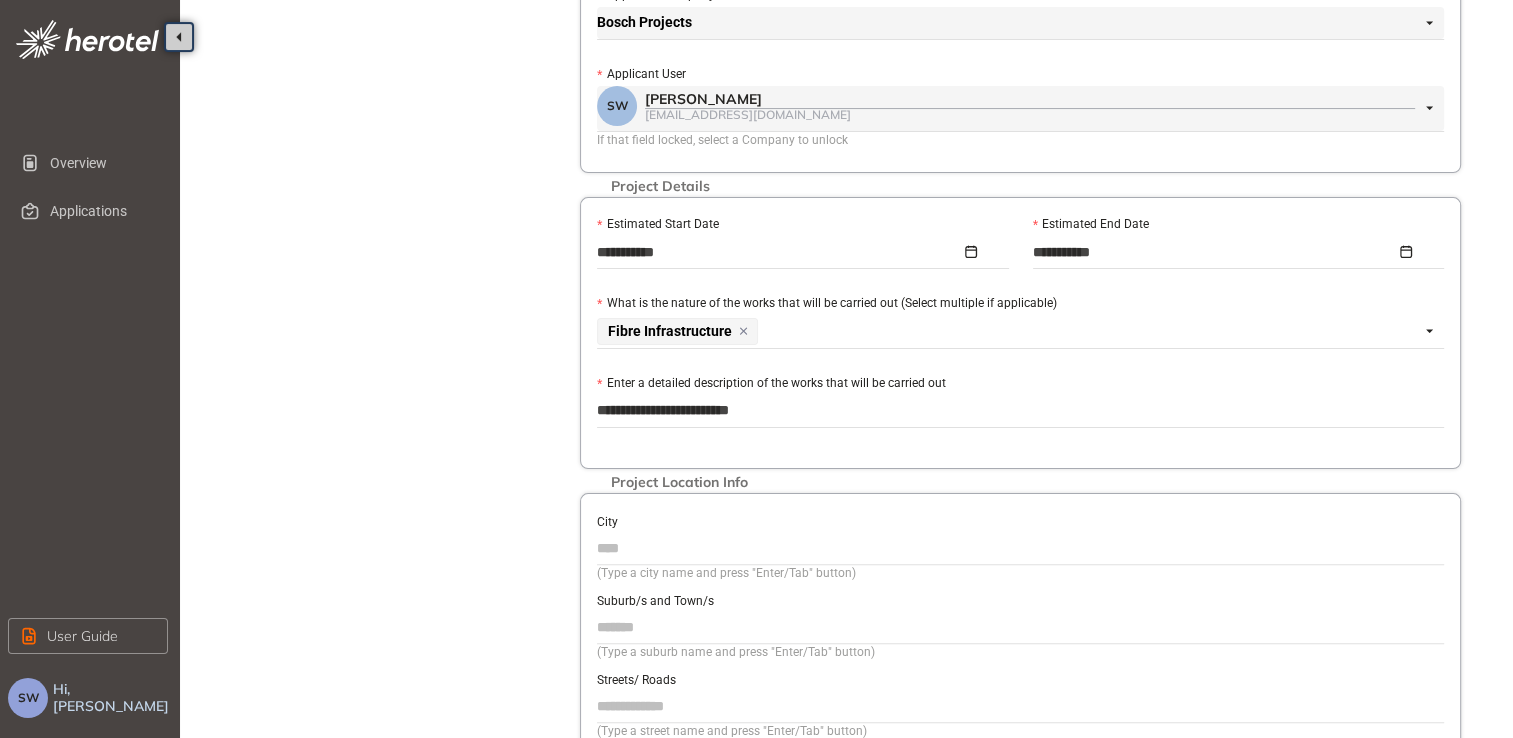 type on "**********" 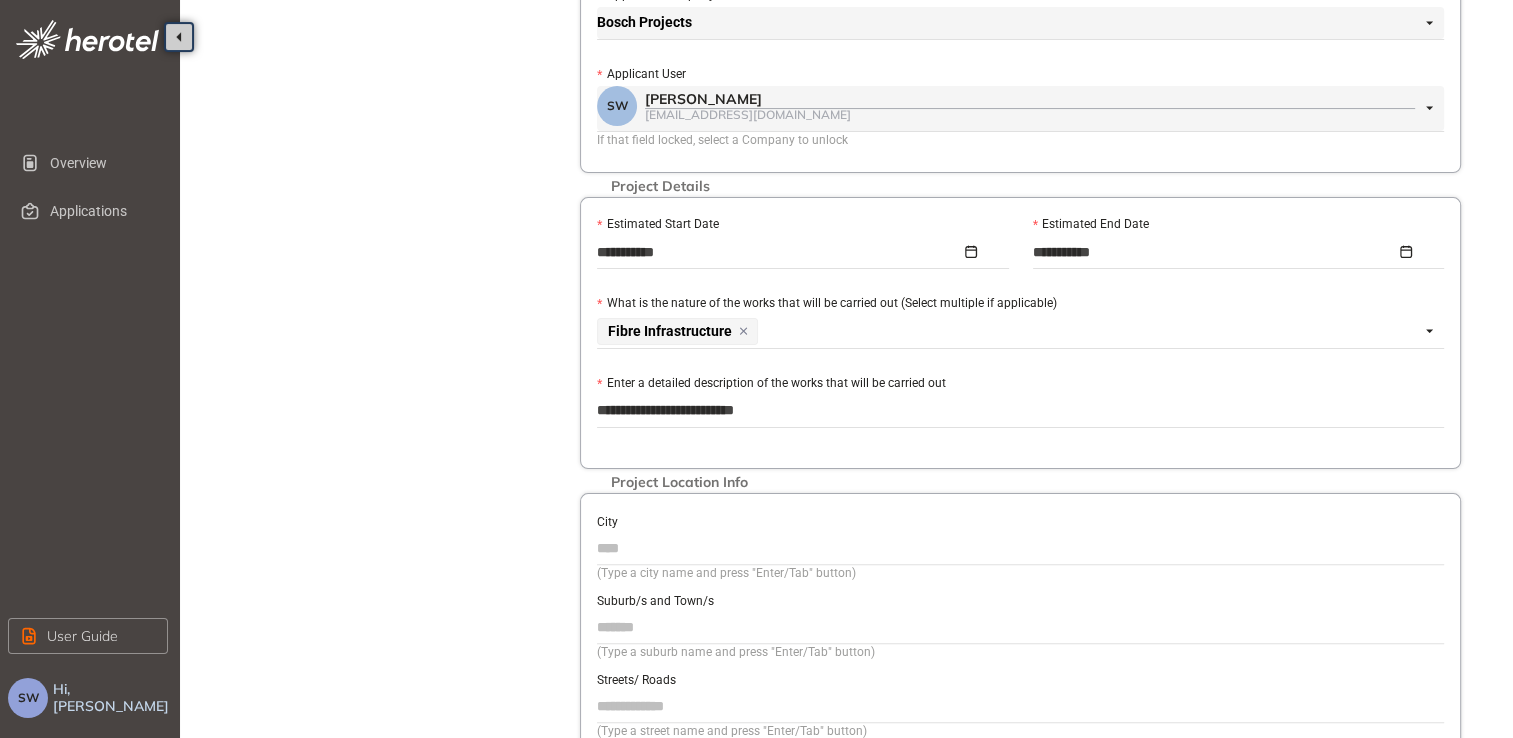 type on "**********" 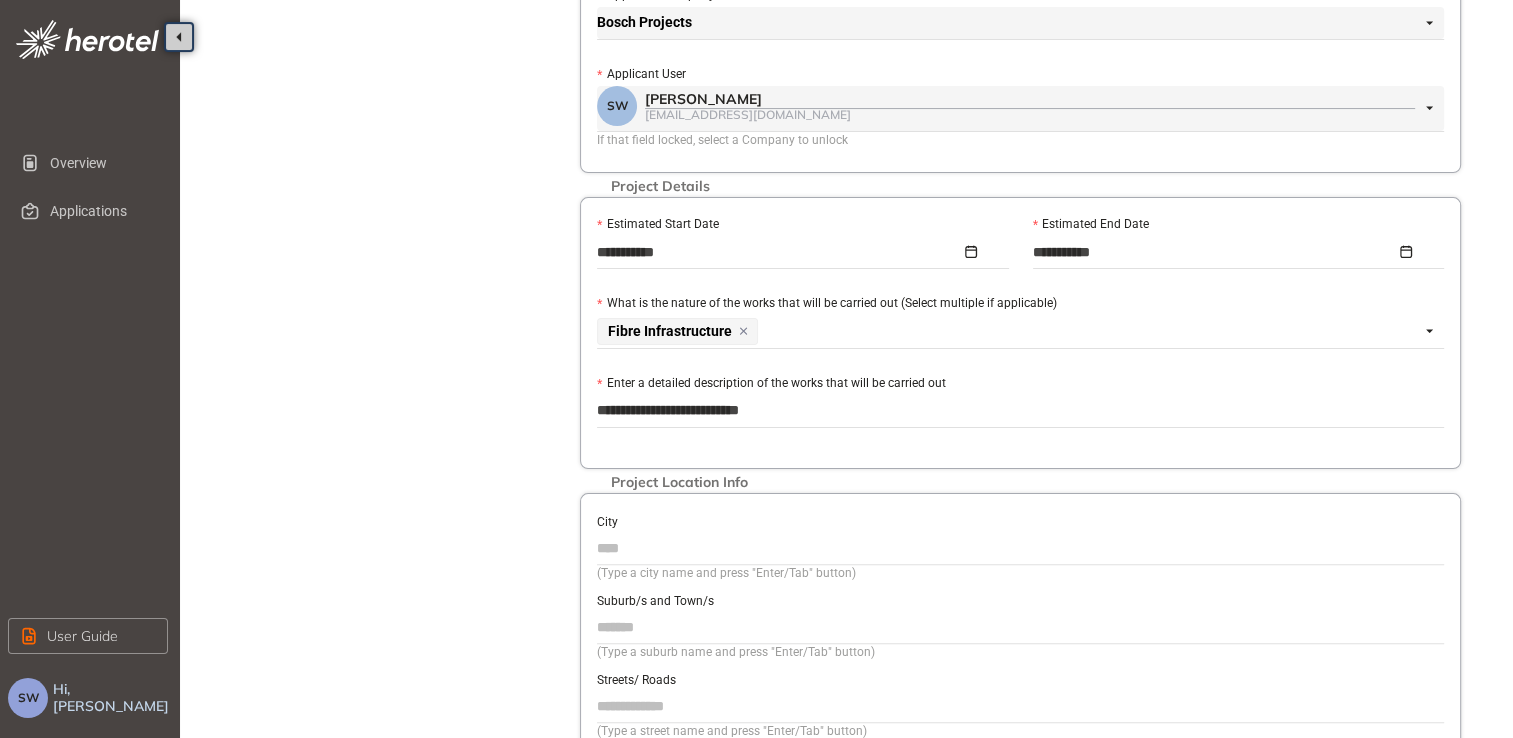 type on "**********" 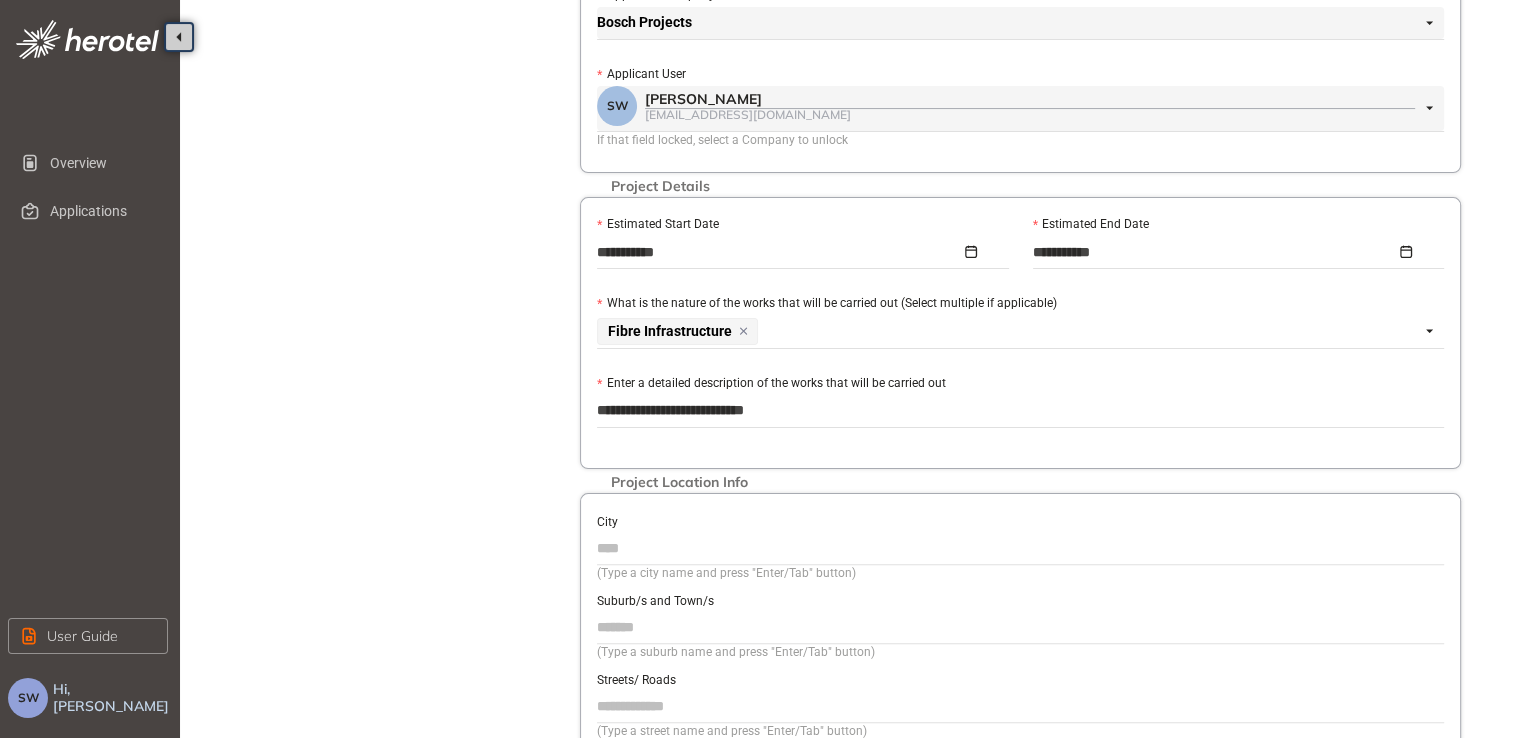 type on "**********" 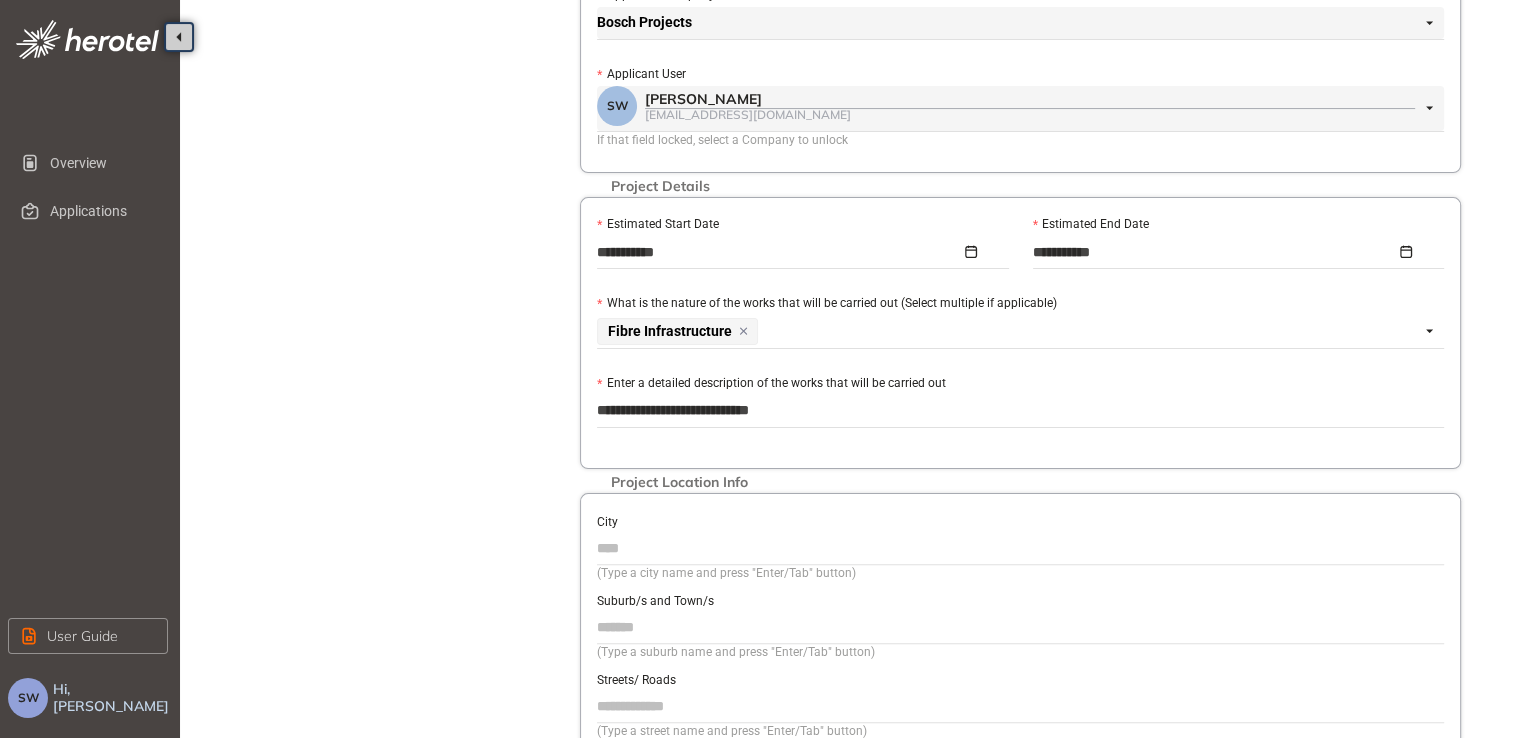 type on "**********" 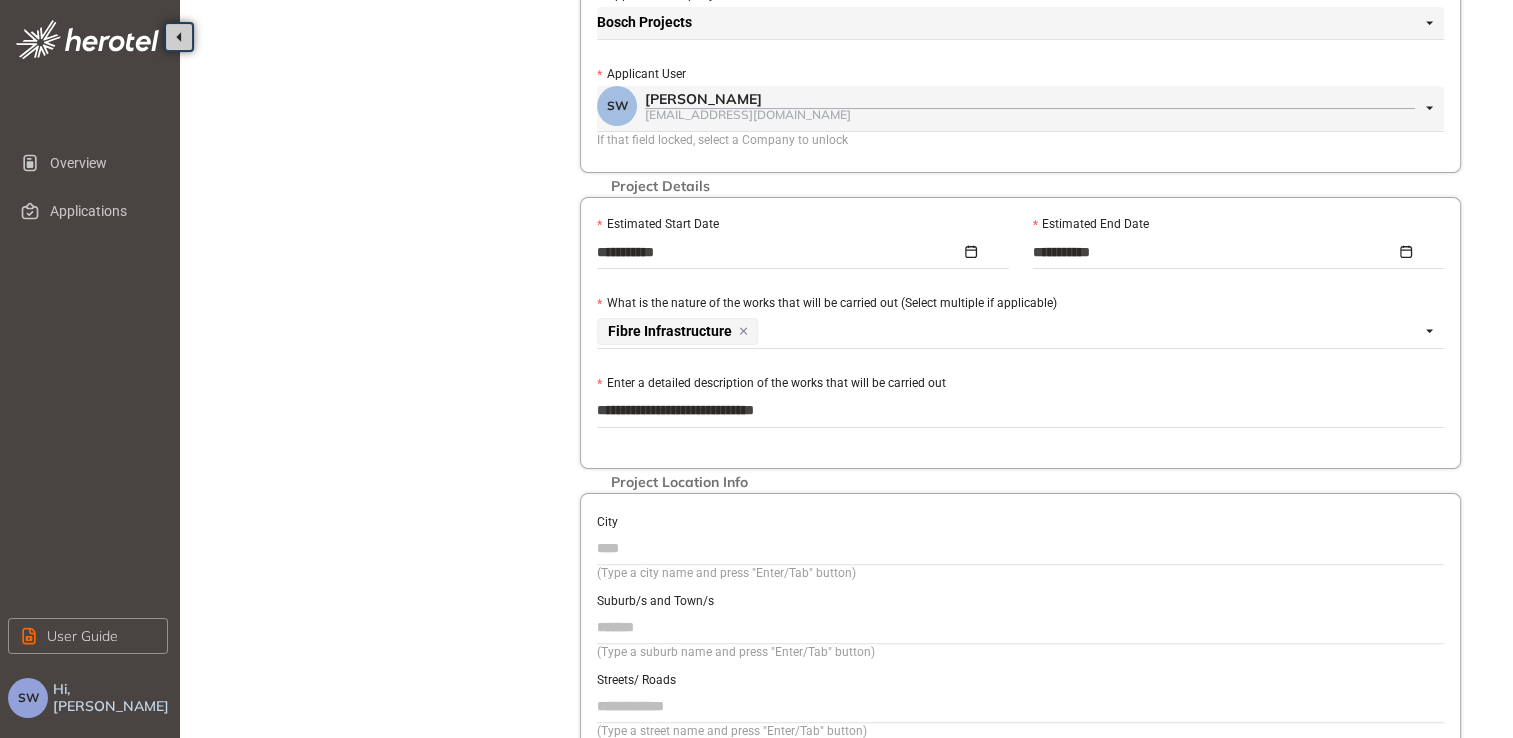 type on "**********" 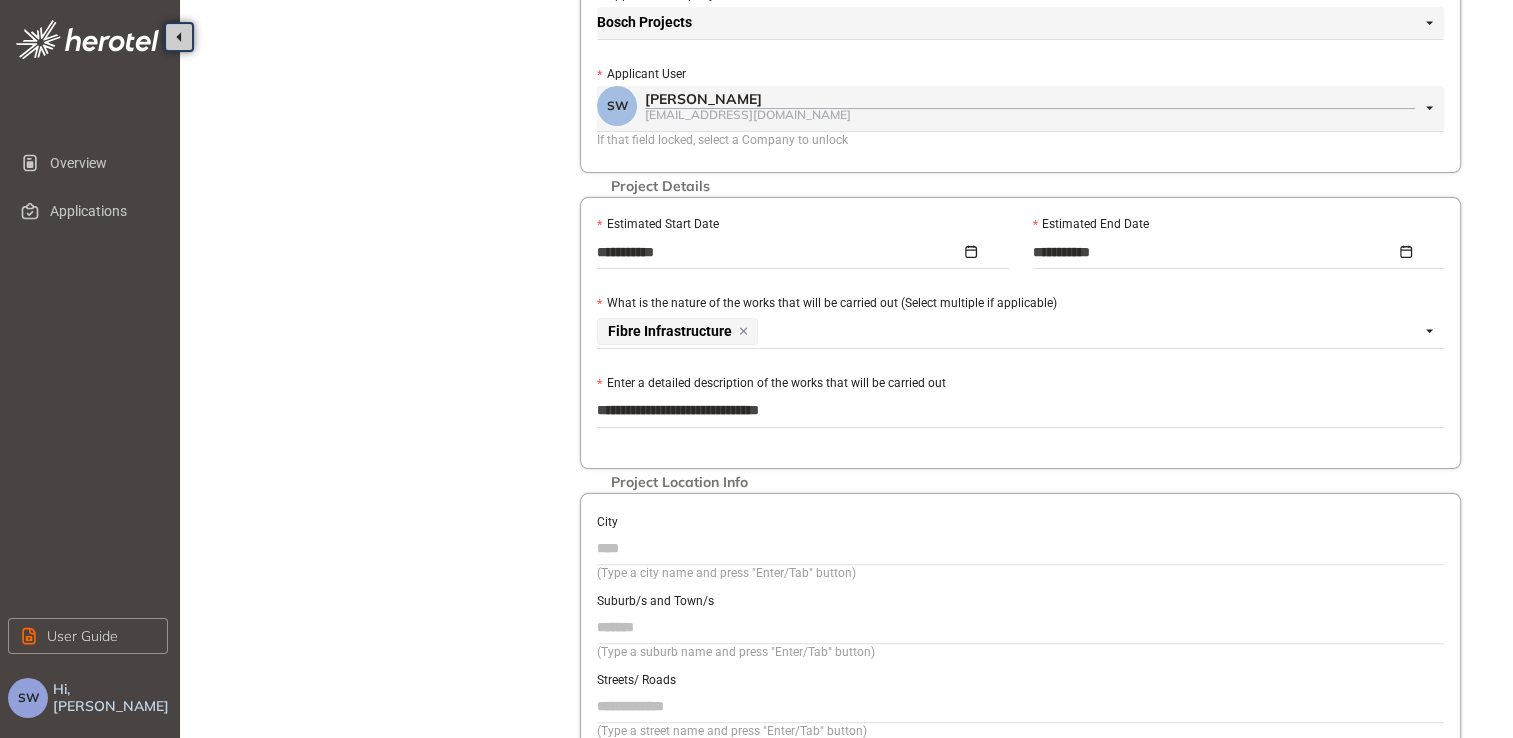 type on "**********" 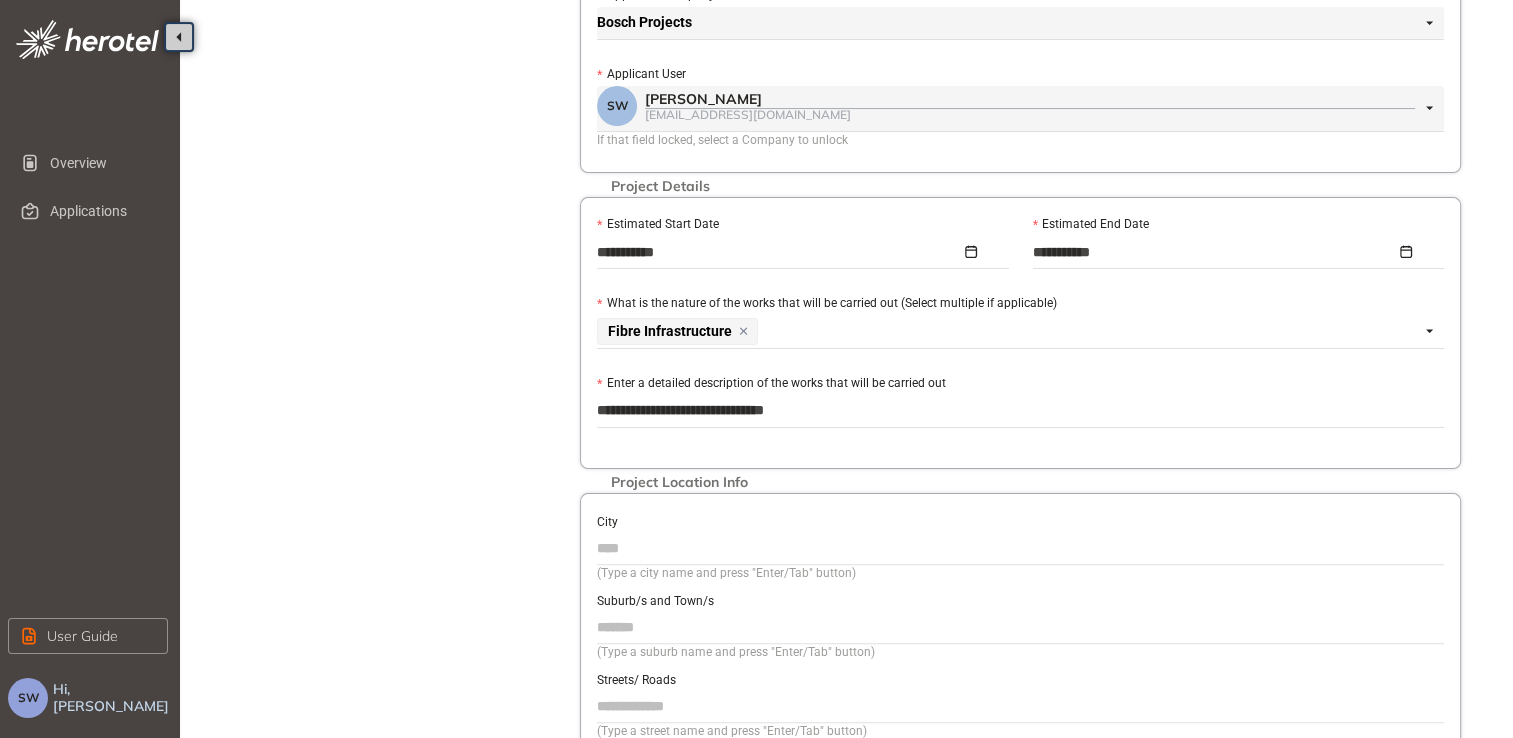 type on "**********" 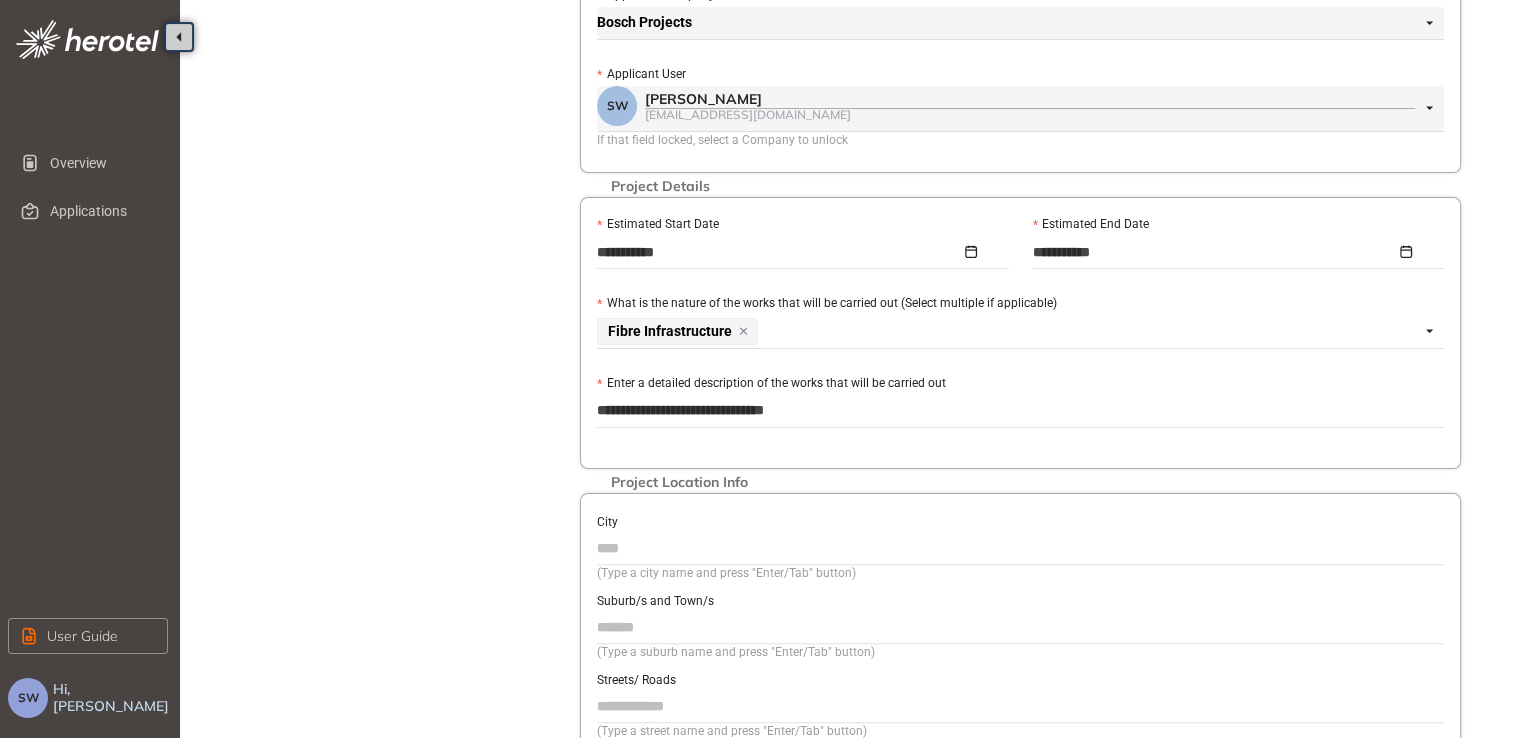type on "******" 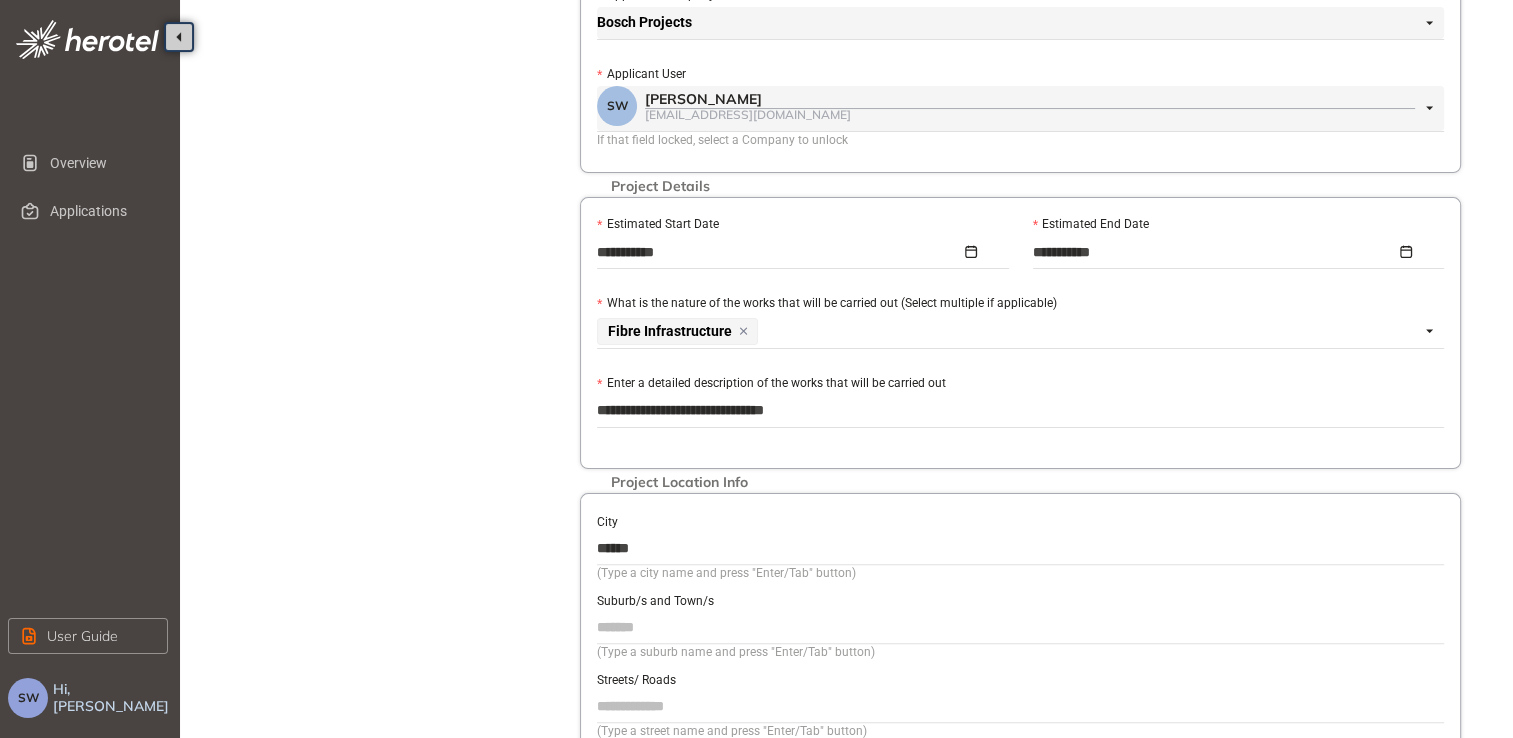 type on "******" 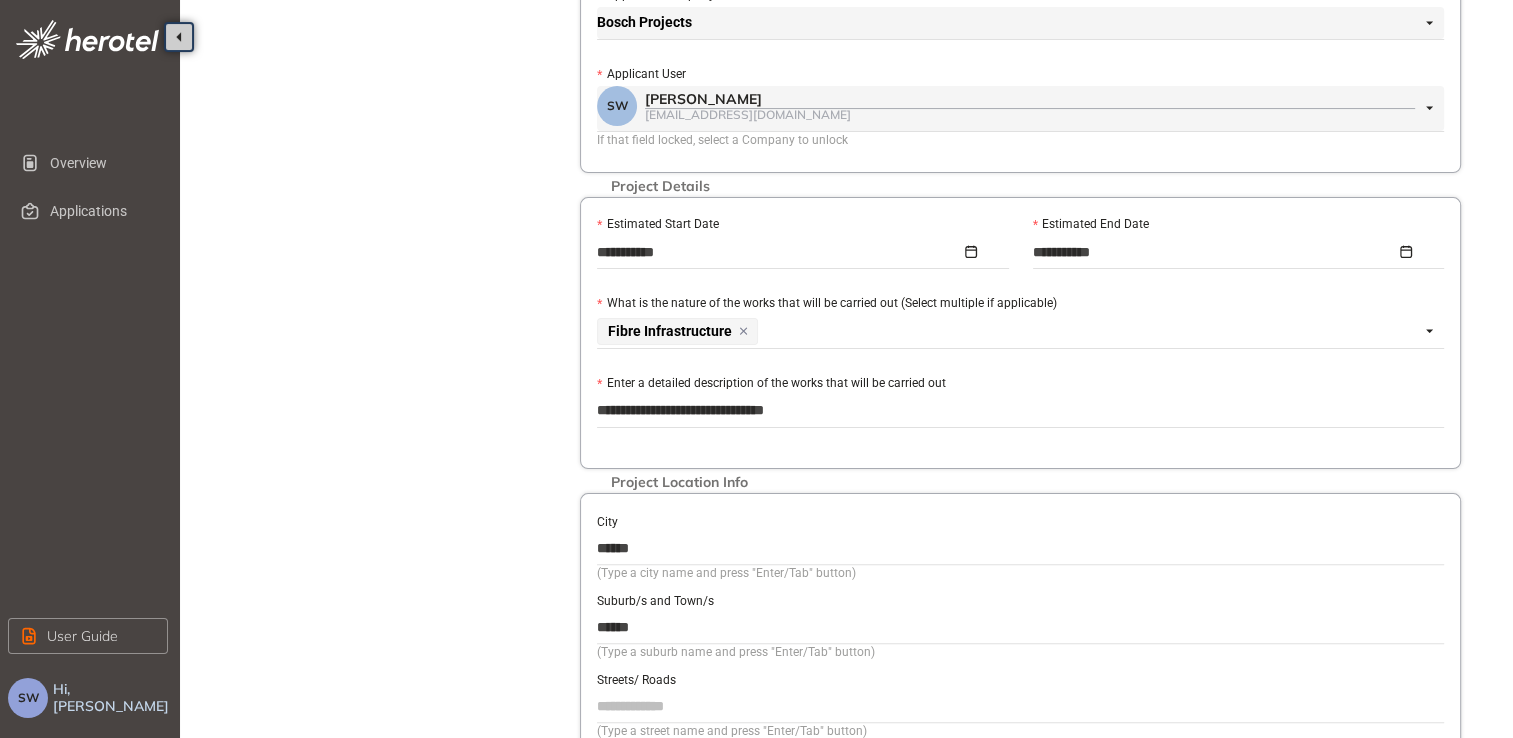 type on "**********" 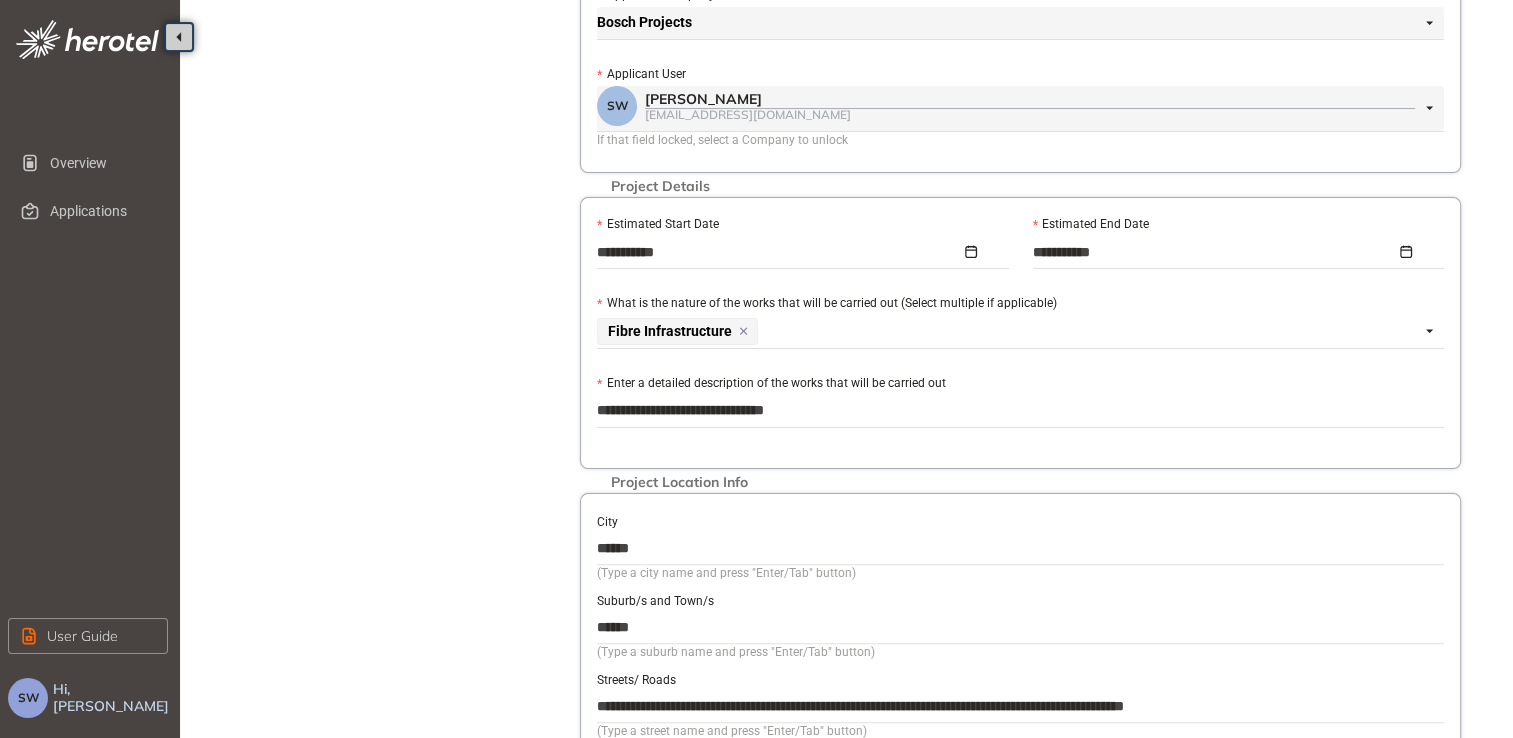 type on "***" 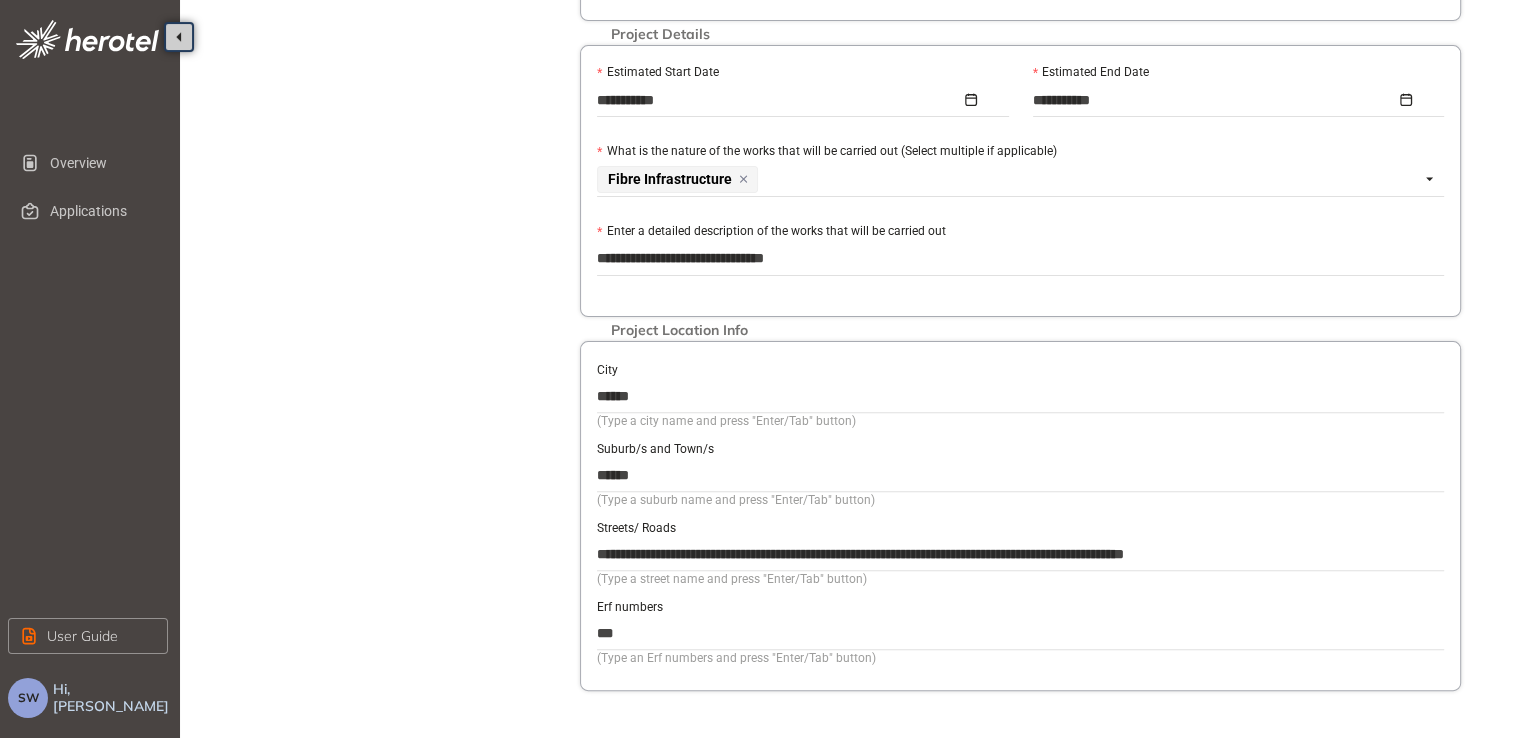 scroll, scrollTop: 640, scrollLeft: 0, axis: vertical 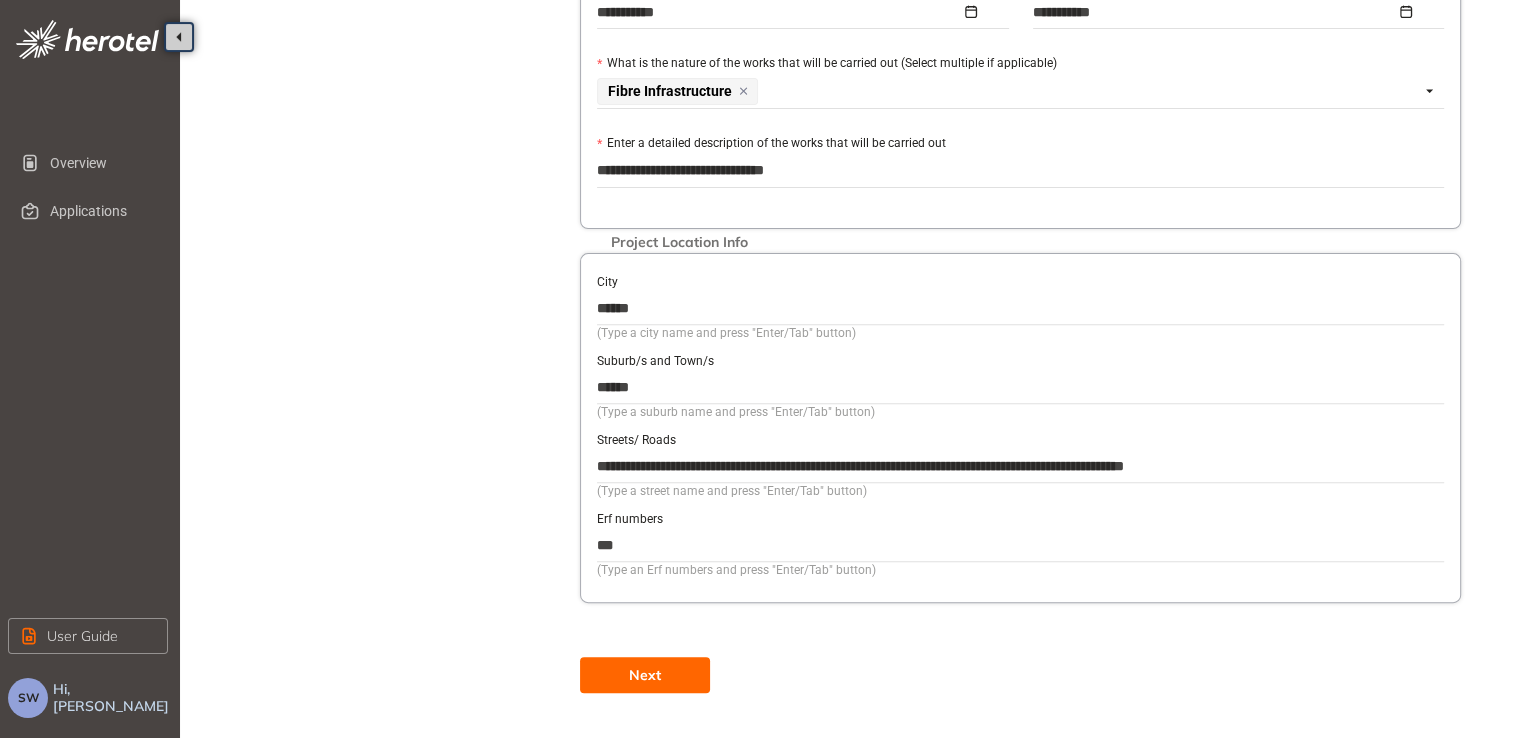 drag, startPoint x: 1298, startPoint y: 465, endPoint x: 593, endPoint y: 467, distance: 705.0028 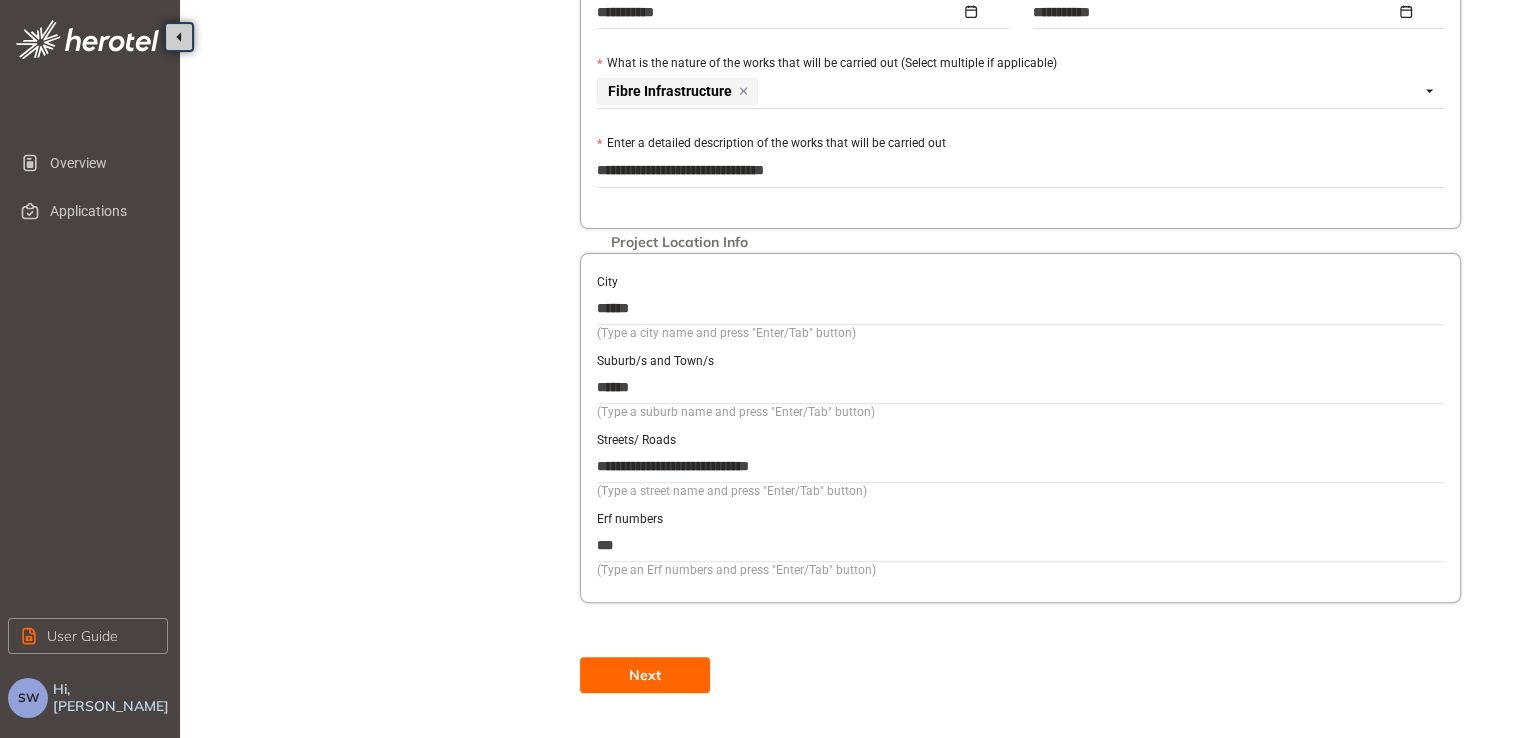 type on "**********" 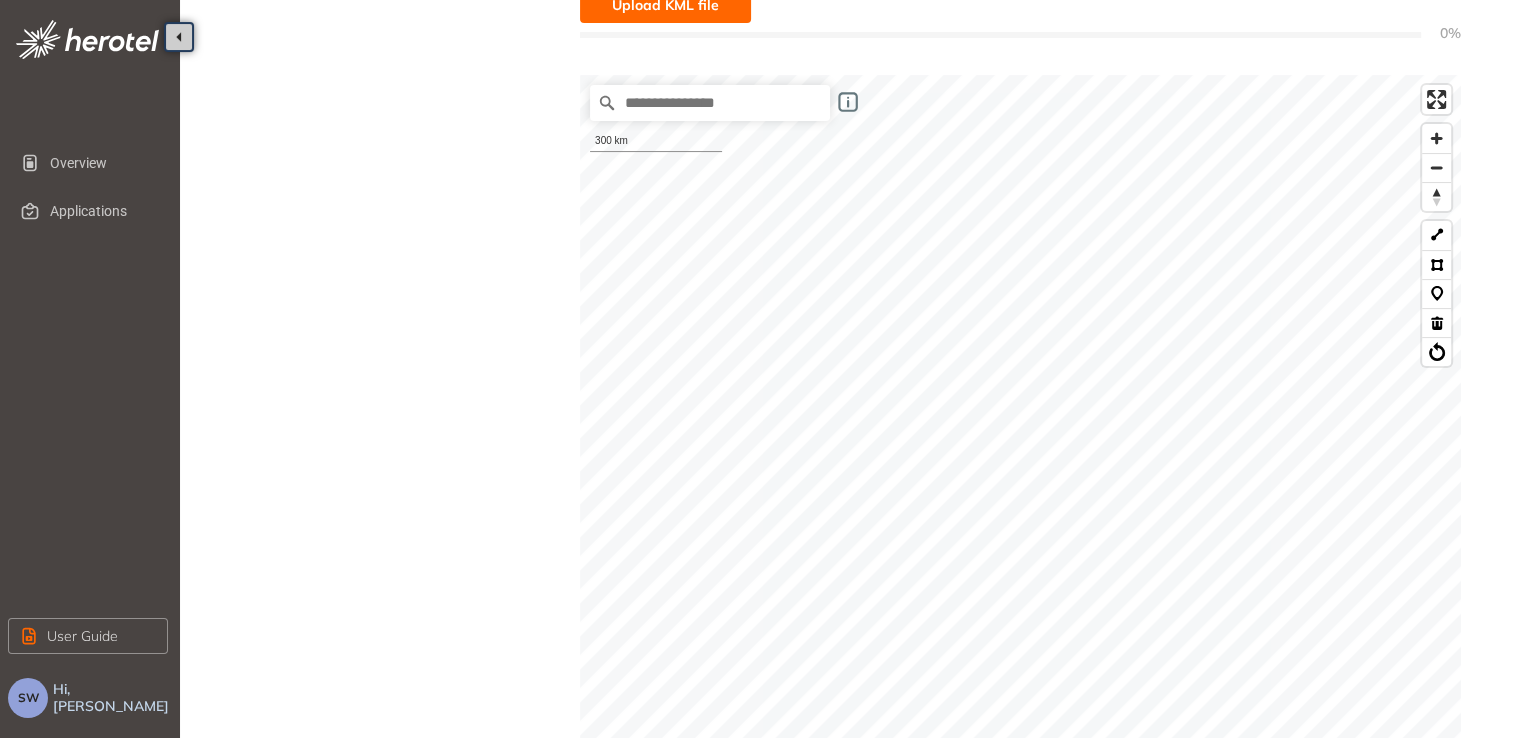 scroll, scrollTop: 492, scrollLeft: 0, axis: vertical 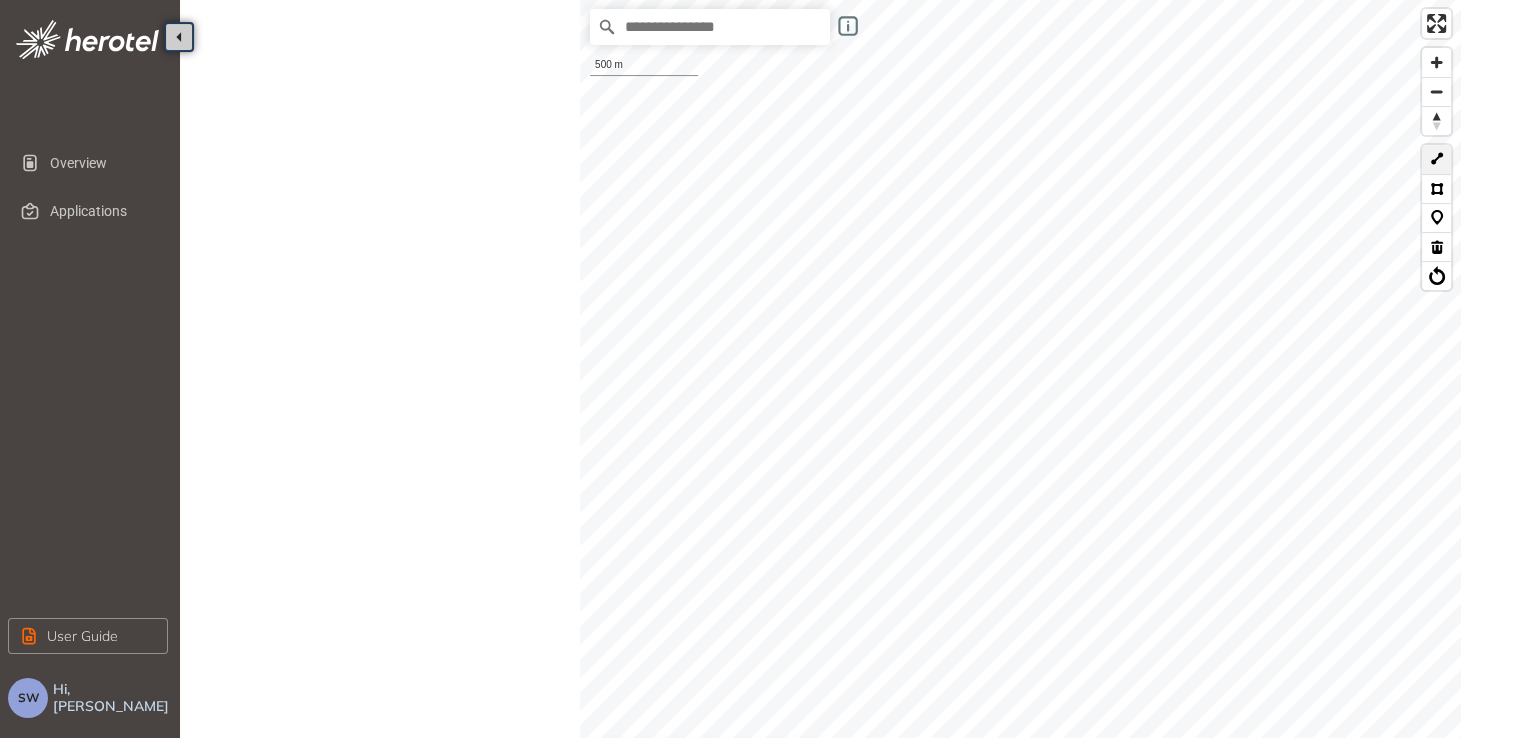 click at bounding box center [1436, 159] 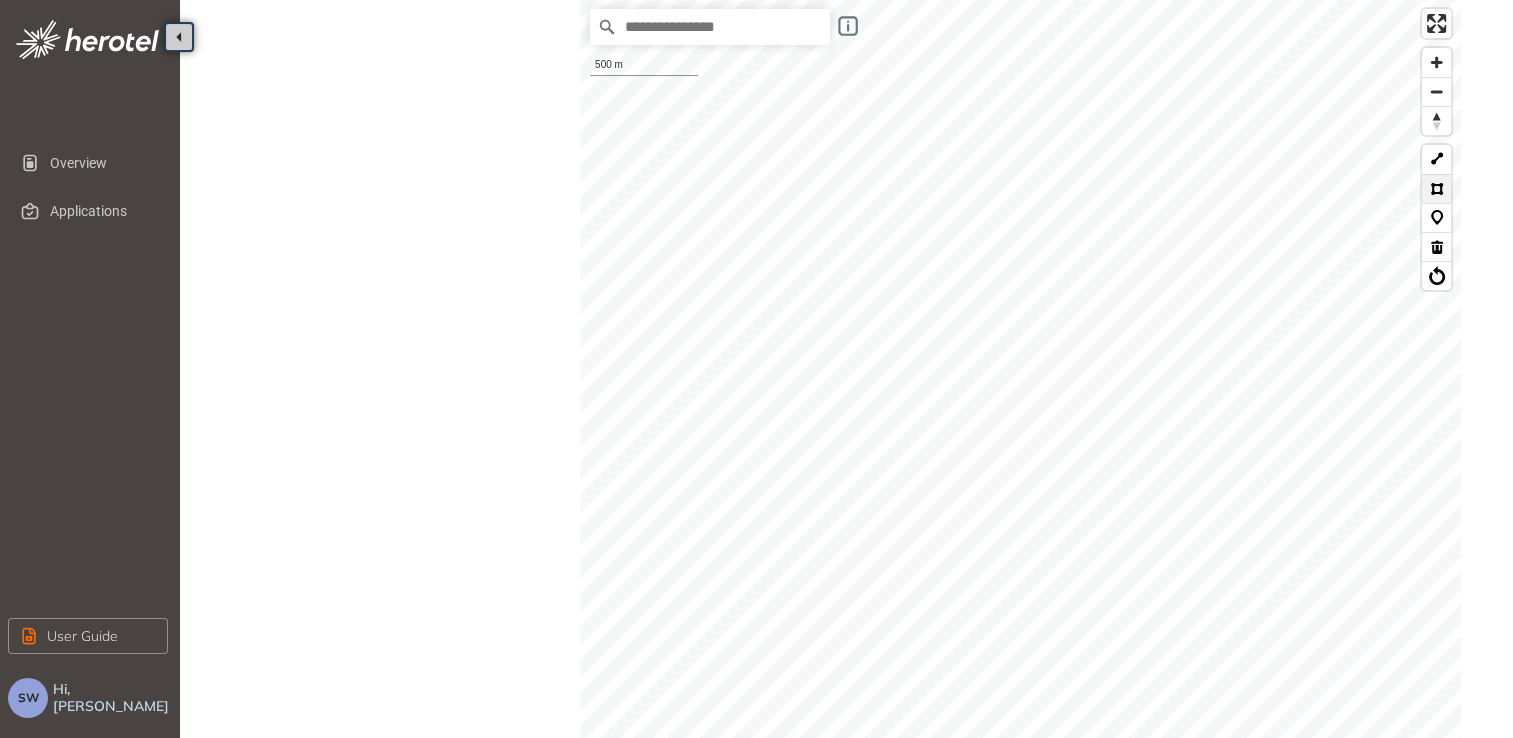 click at bounding box center (1436, 188) 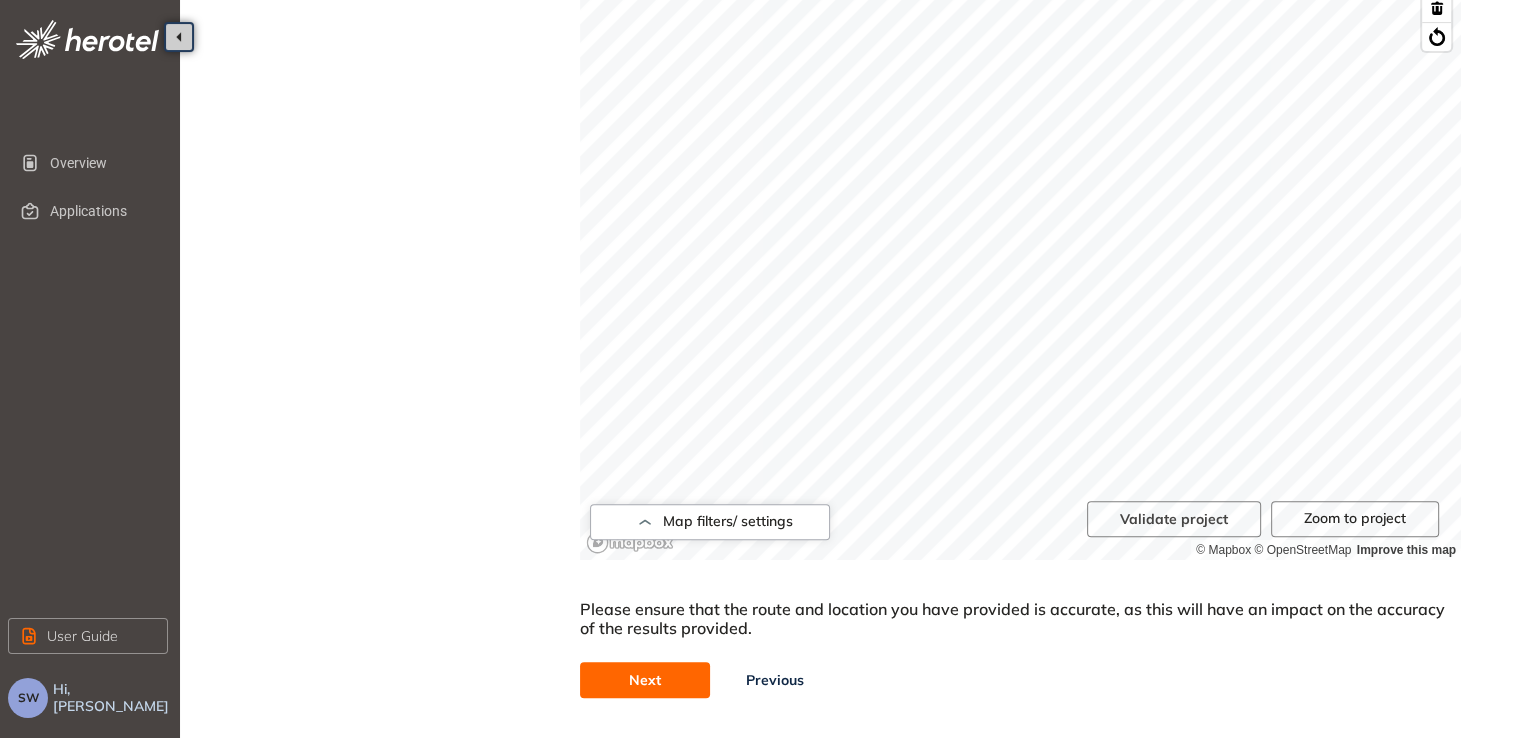 scroll, scrollTop: 740, scrollLeft: 0, axis: vertical 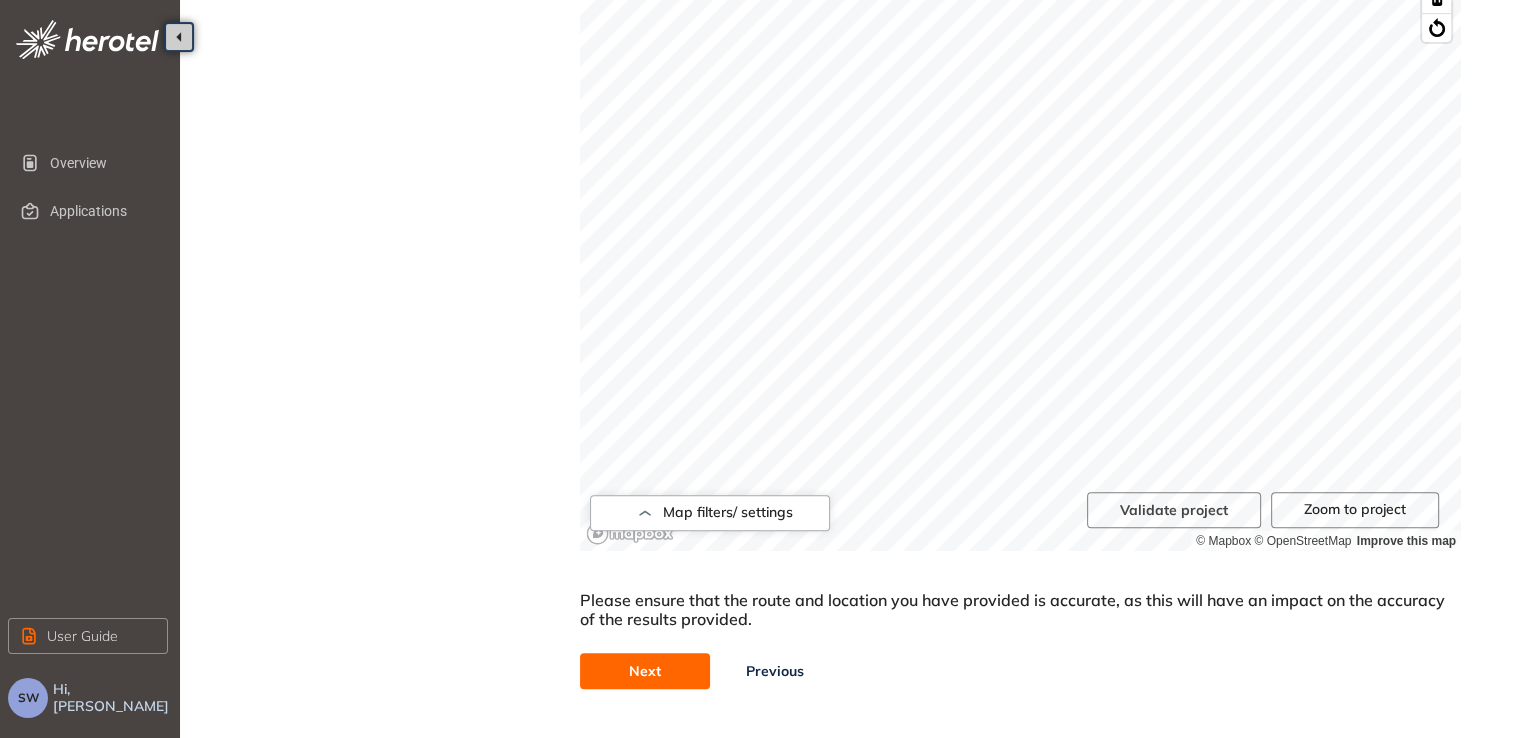 click on "Next" at bounding box center [645, 671] 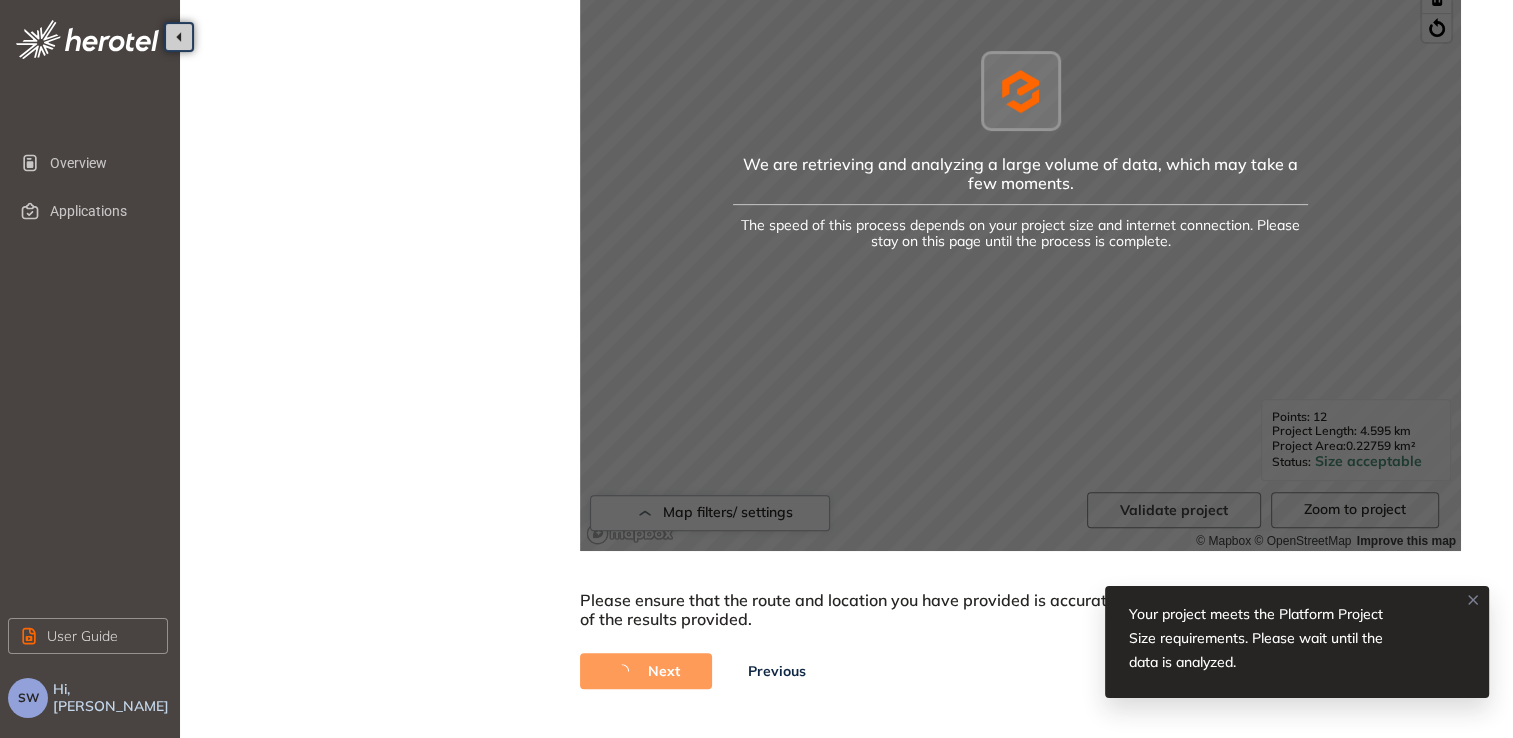 scroll, scrollTop: 540, scrollLeft: 0, axis: vertical 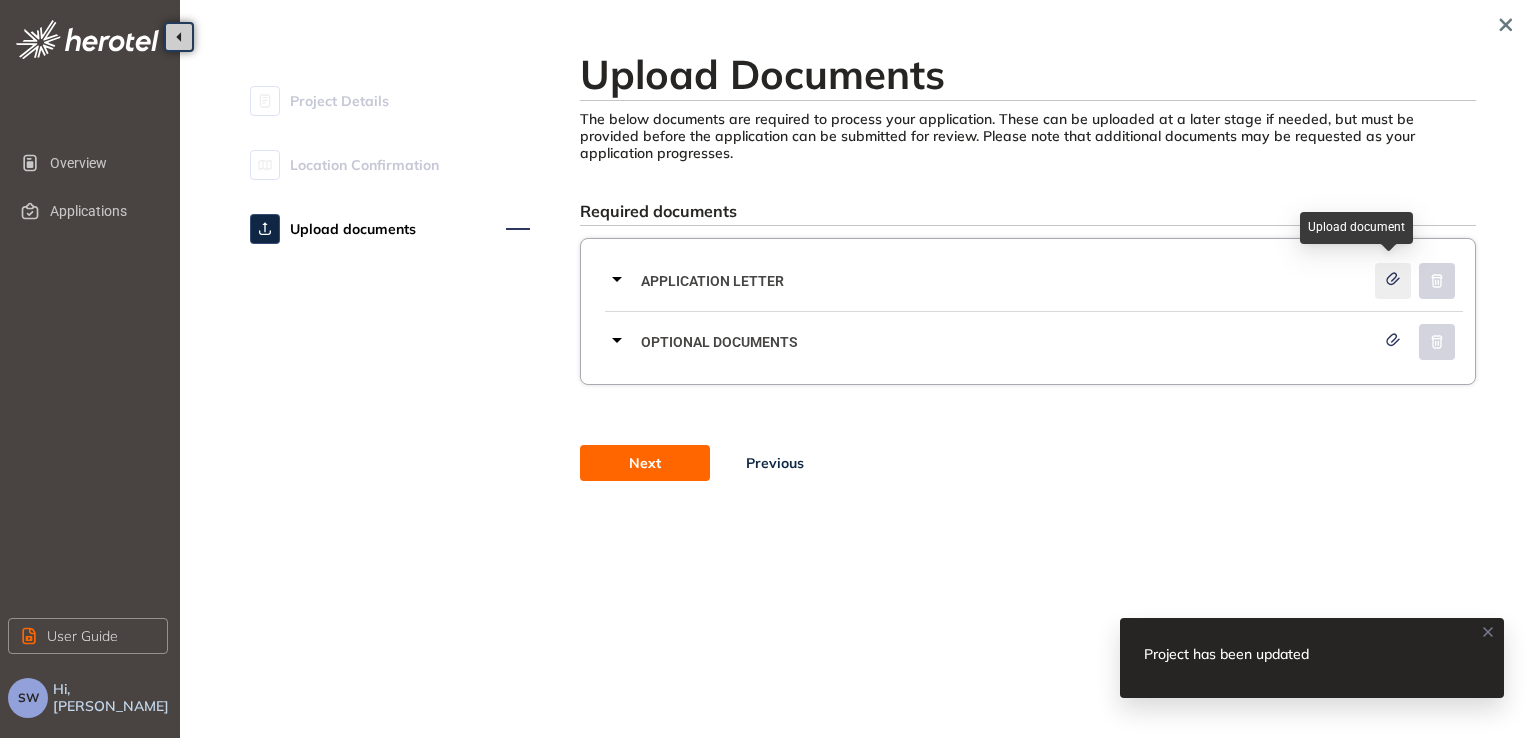 click 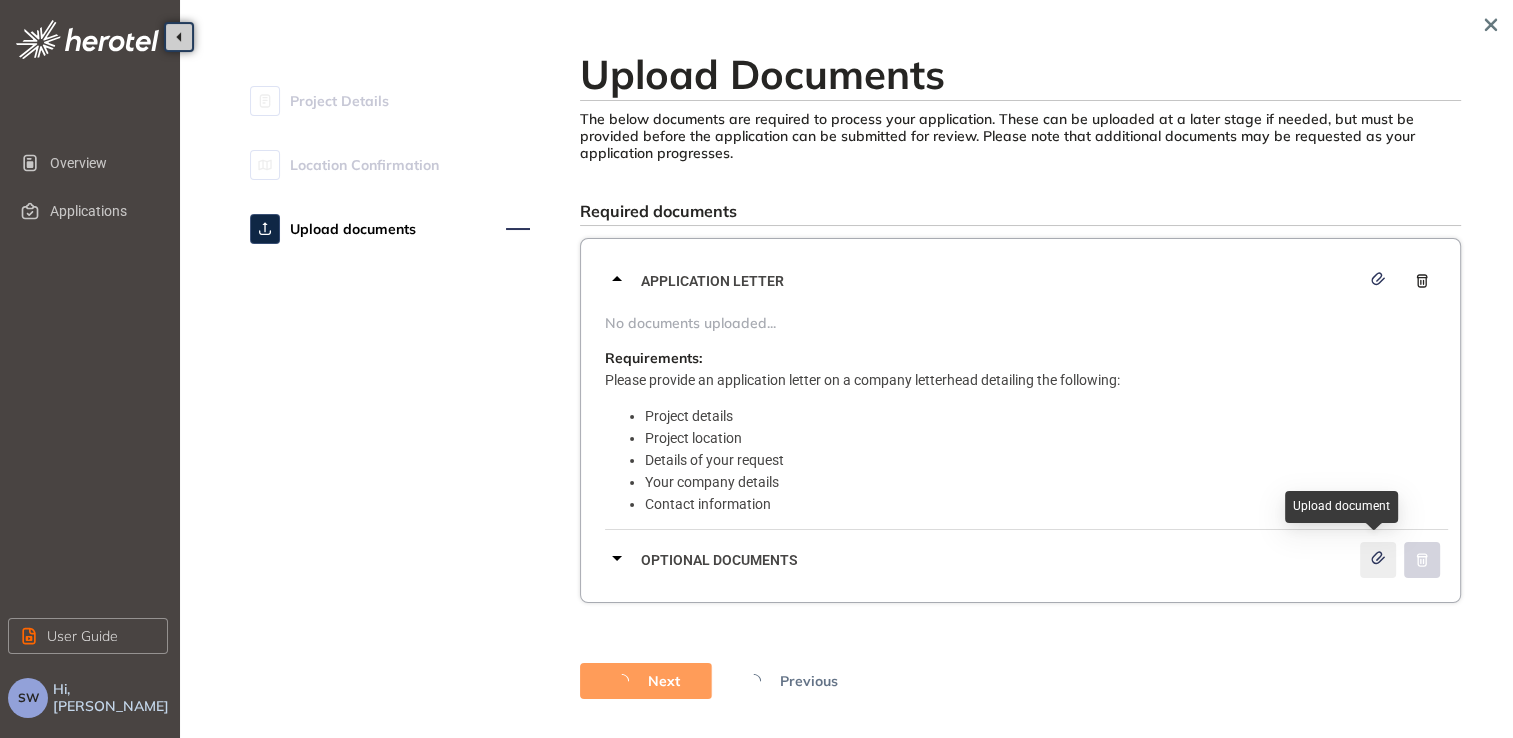 click 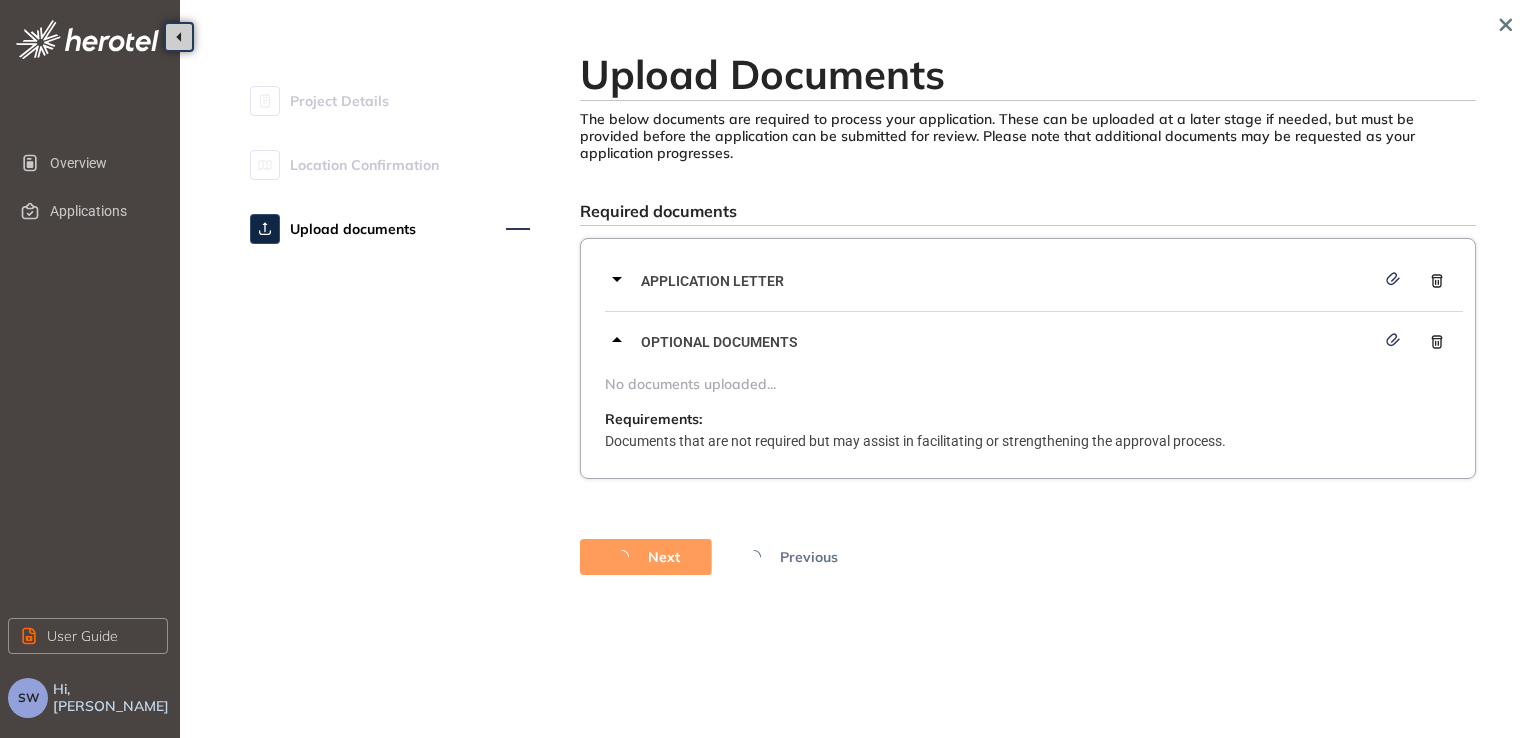 click 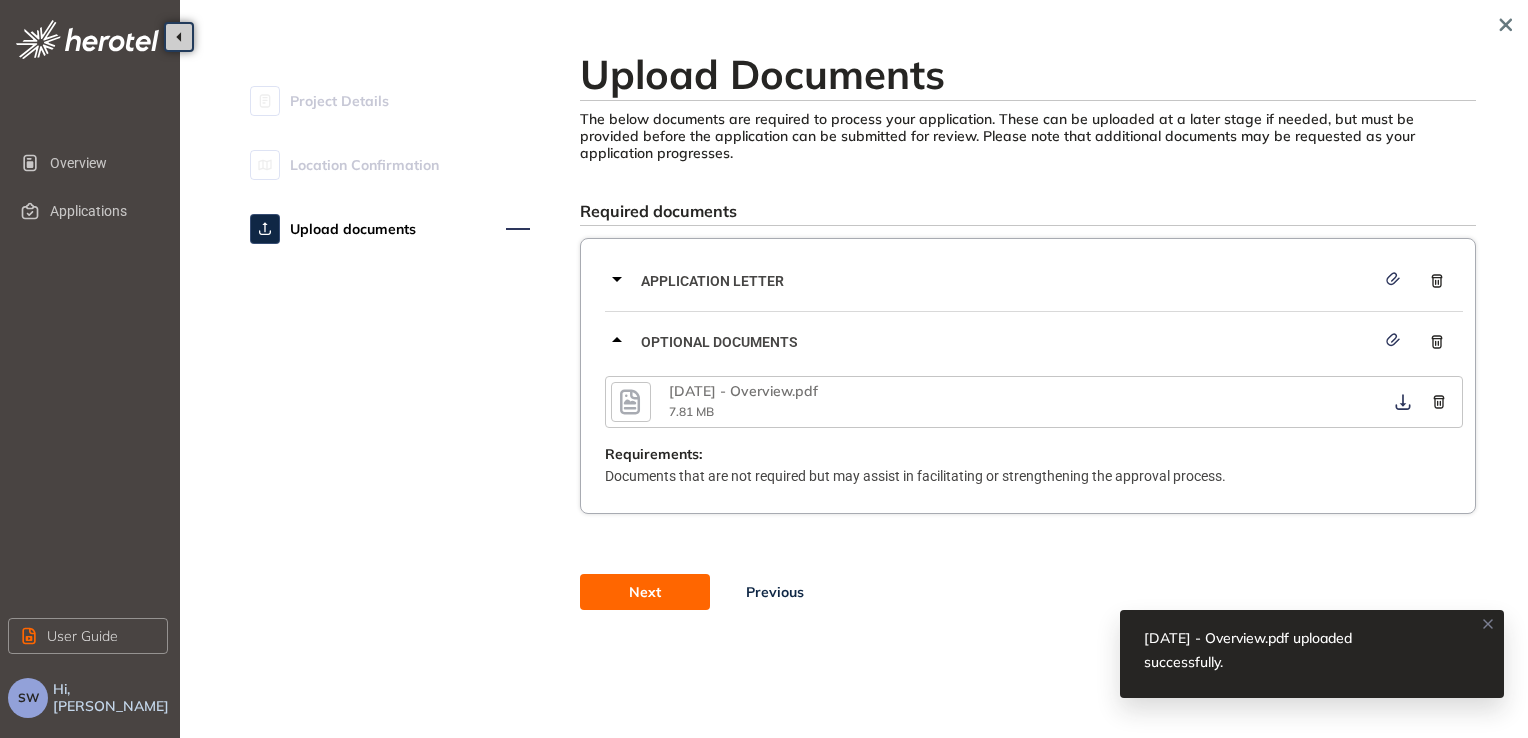 click on "Project Details Location Confirmation Upload documents" at bounding box center [390, 346] 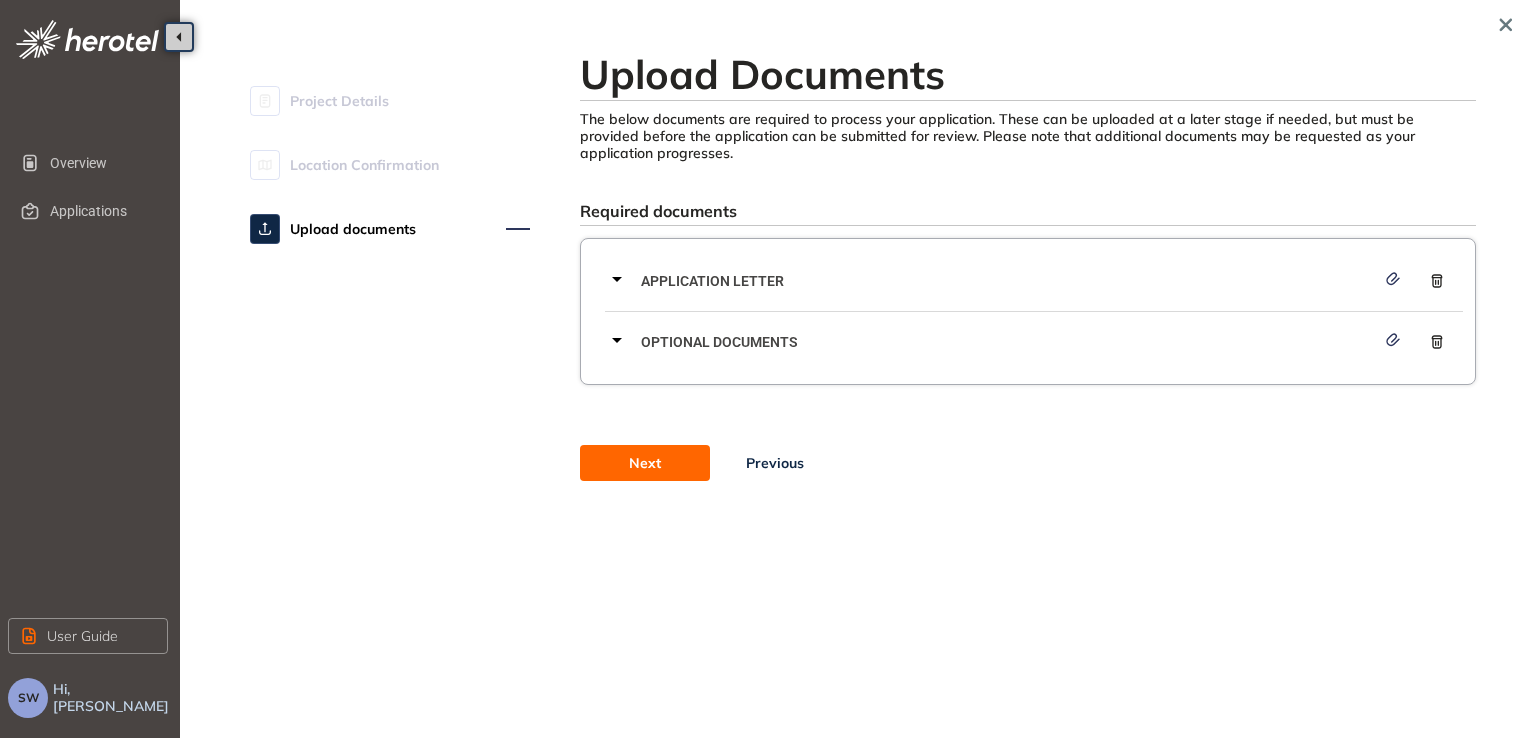 click on "Next" at bounding box center (645, 463) 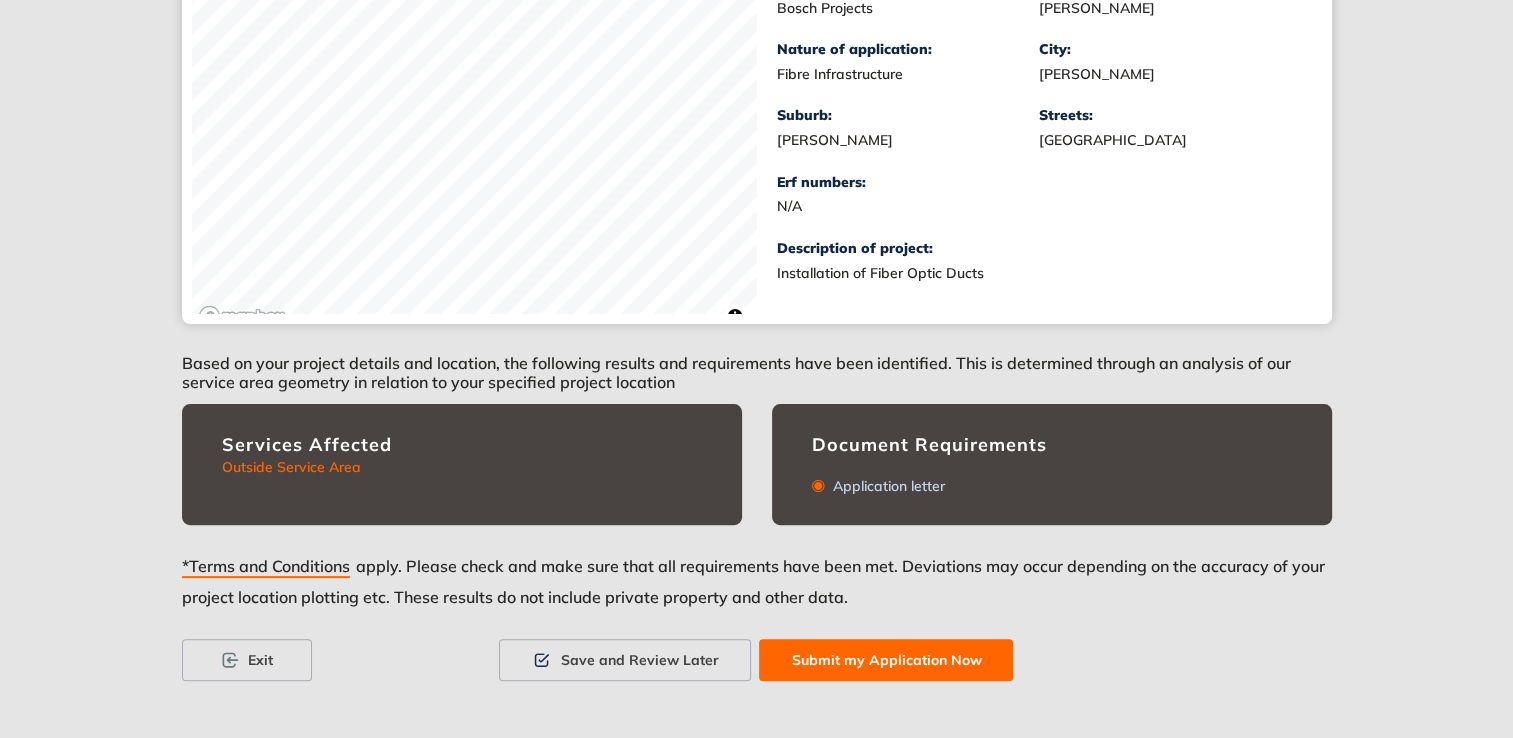scroll, scrollTop: 438, scrollLeft: 0, axis: vertical 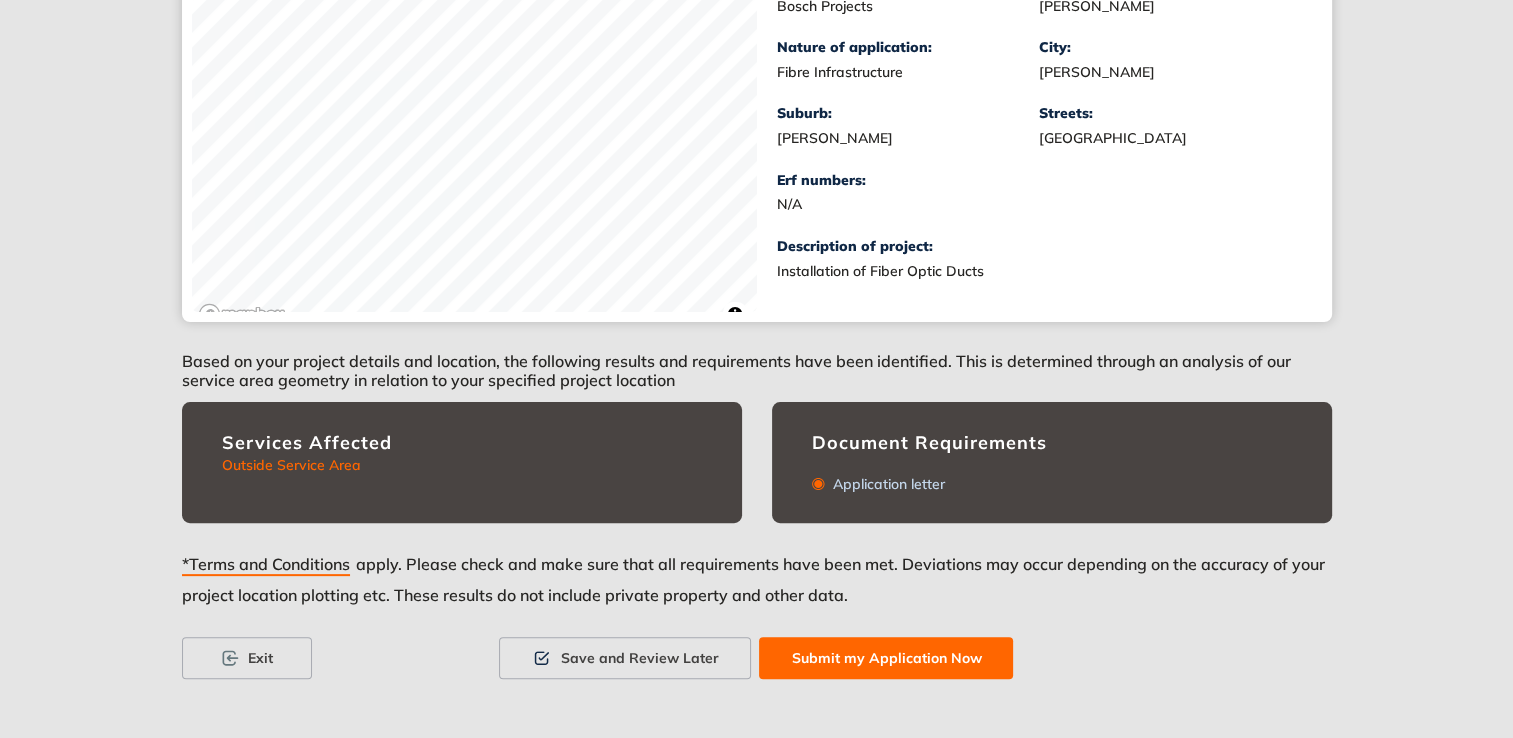 click on "Submit my Application Now" at bounding box center [886, 658] 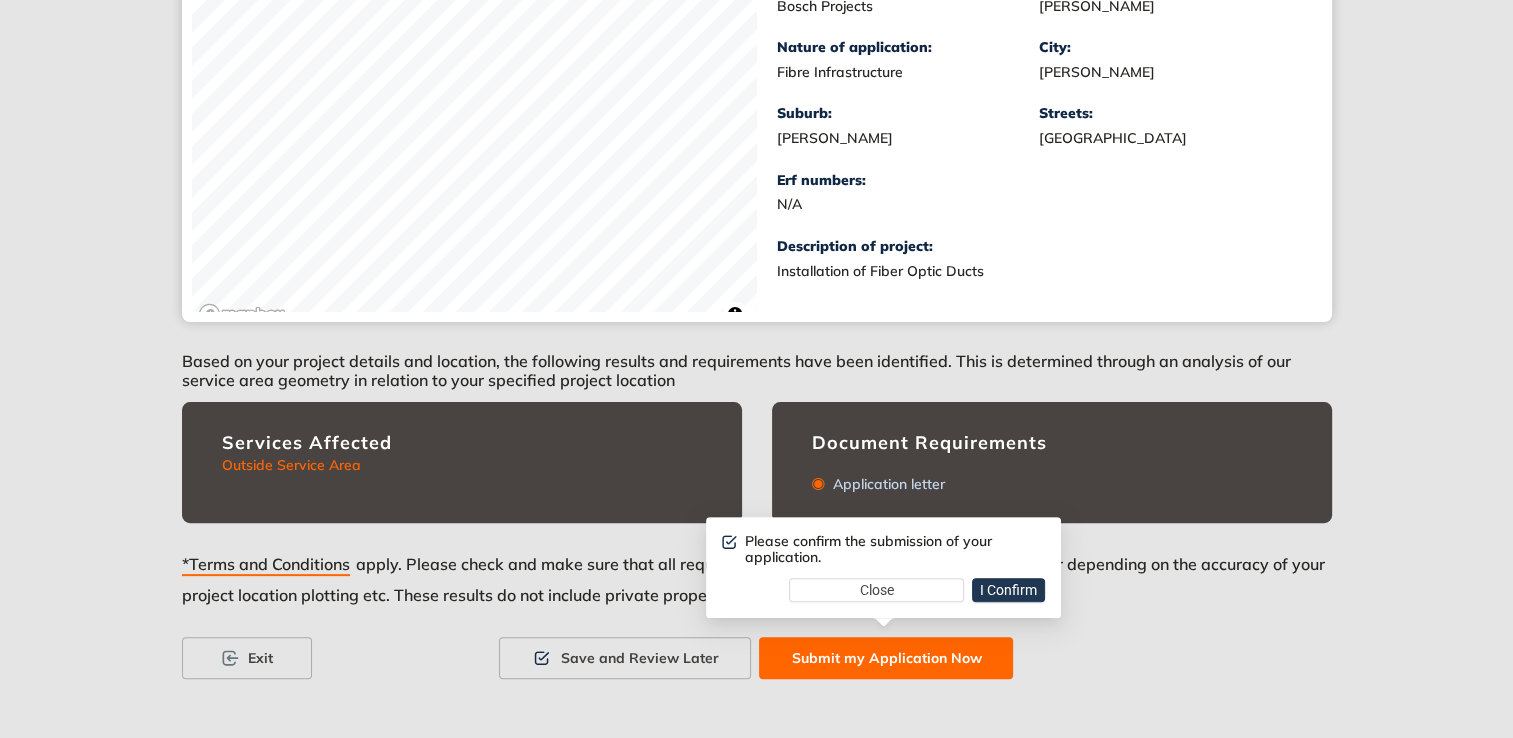 click on "I Confirm" at bounding box center [1008, 590] 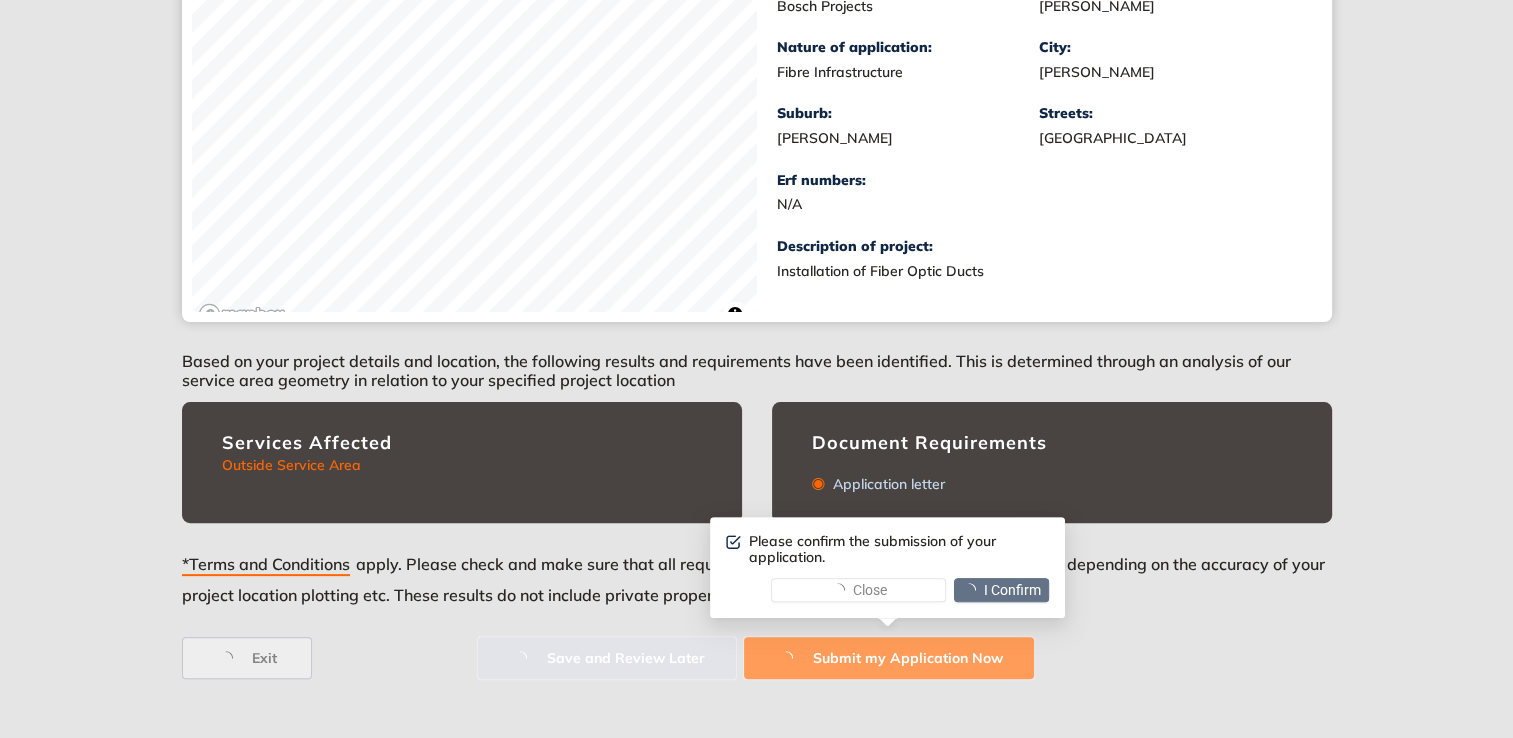 scroll, scrollTop: 0, scrollLeft: 0, axis: both 